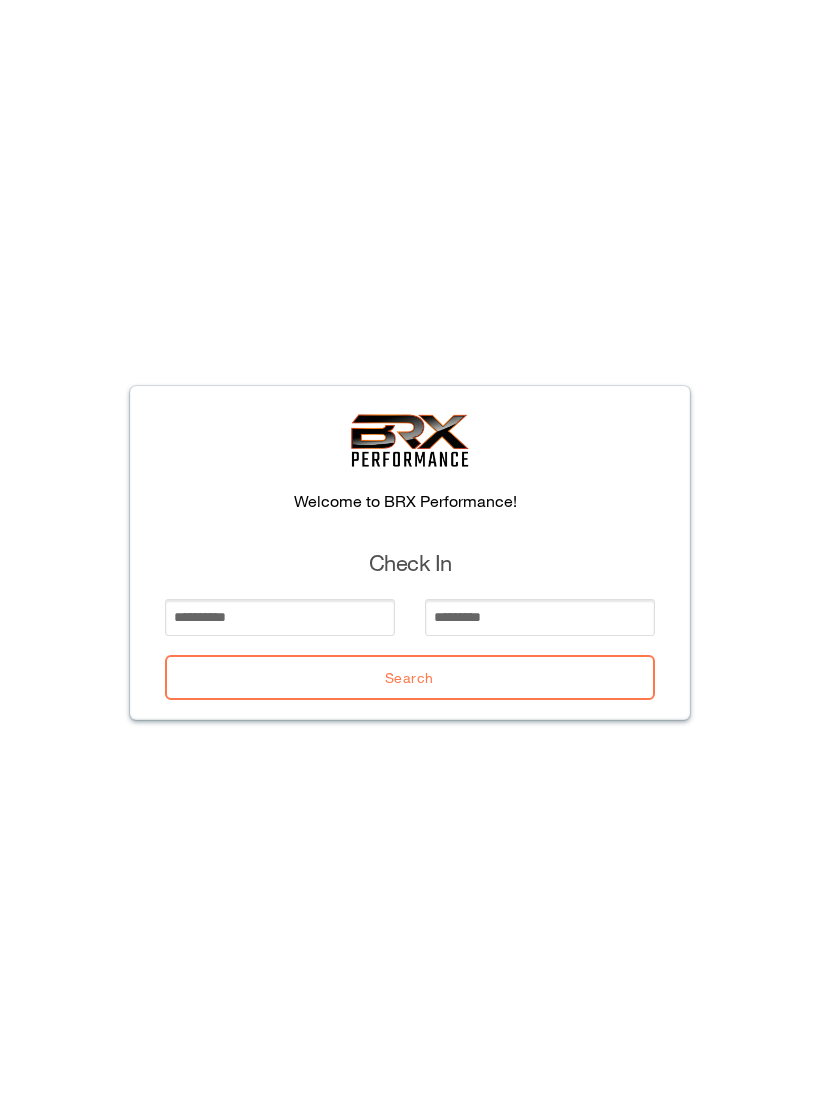 scroll, scrollTop: 0, scrollLeft: 0, axis: both 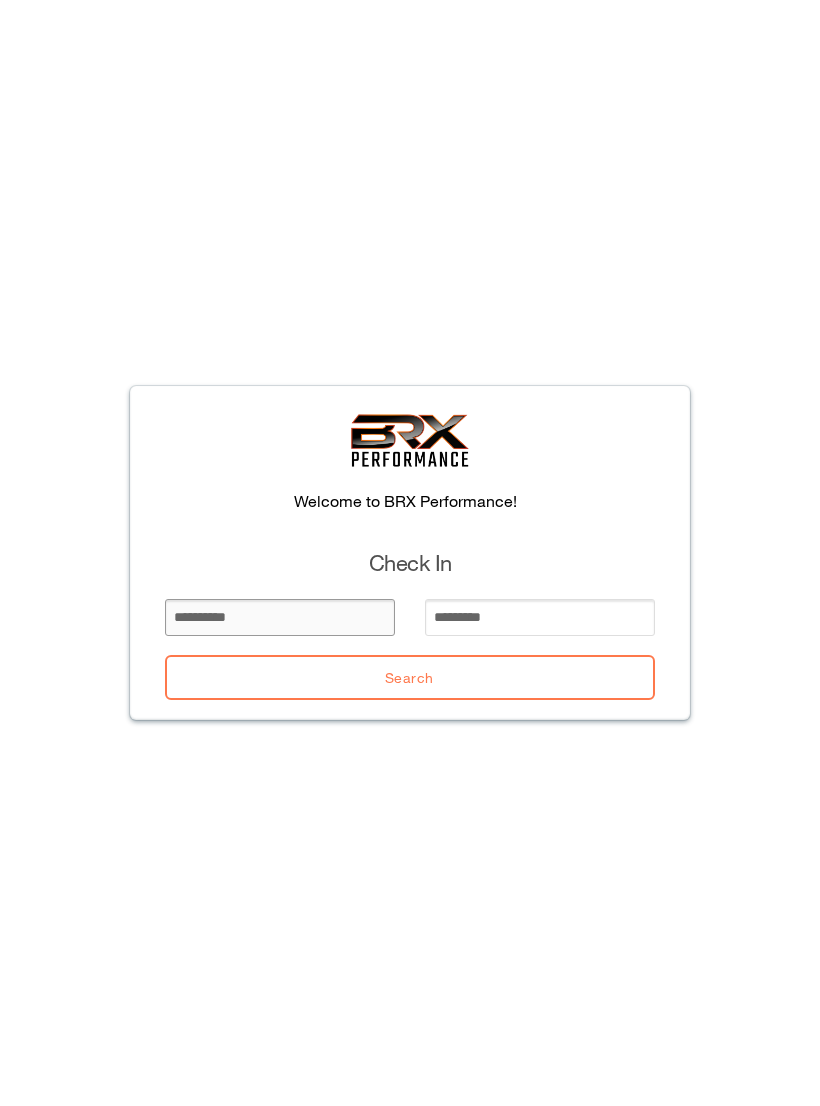 click at bounding box center (280, 617) 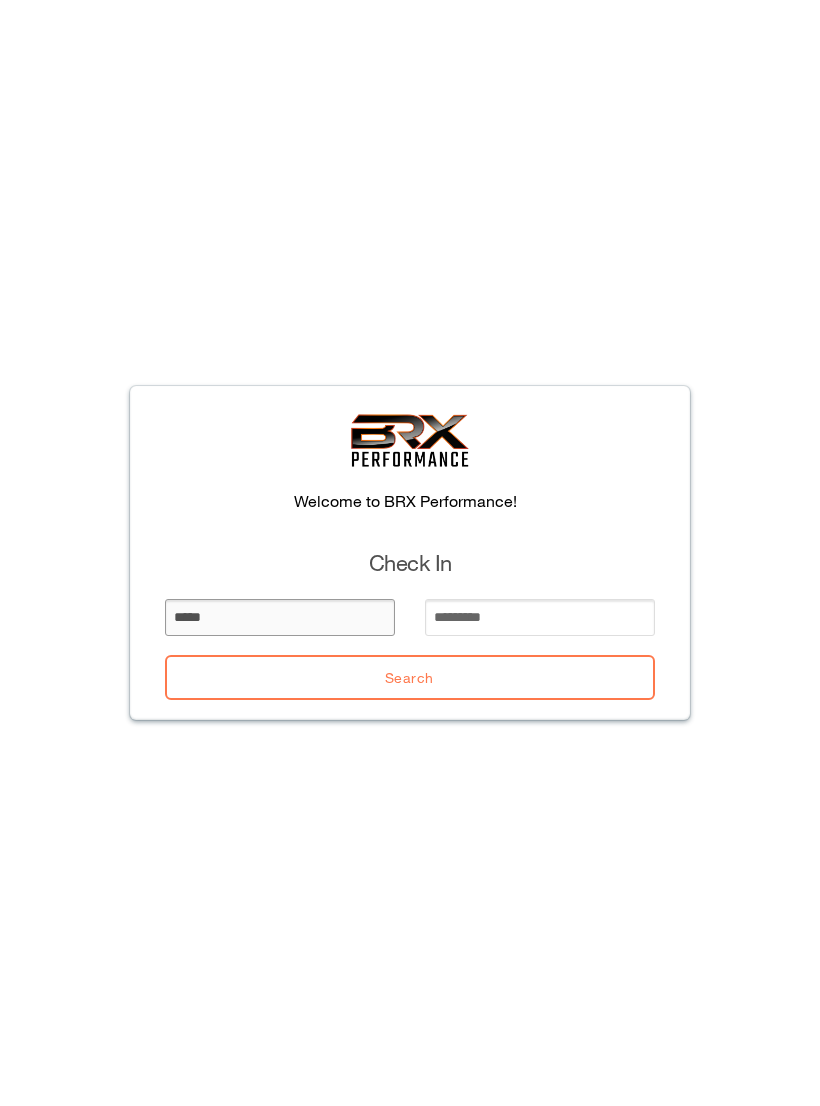 type on "*****" 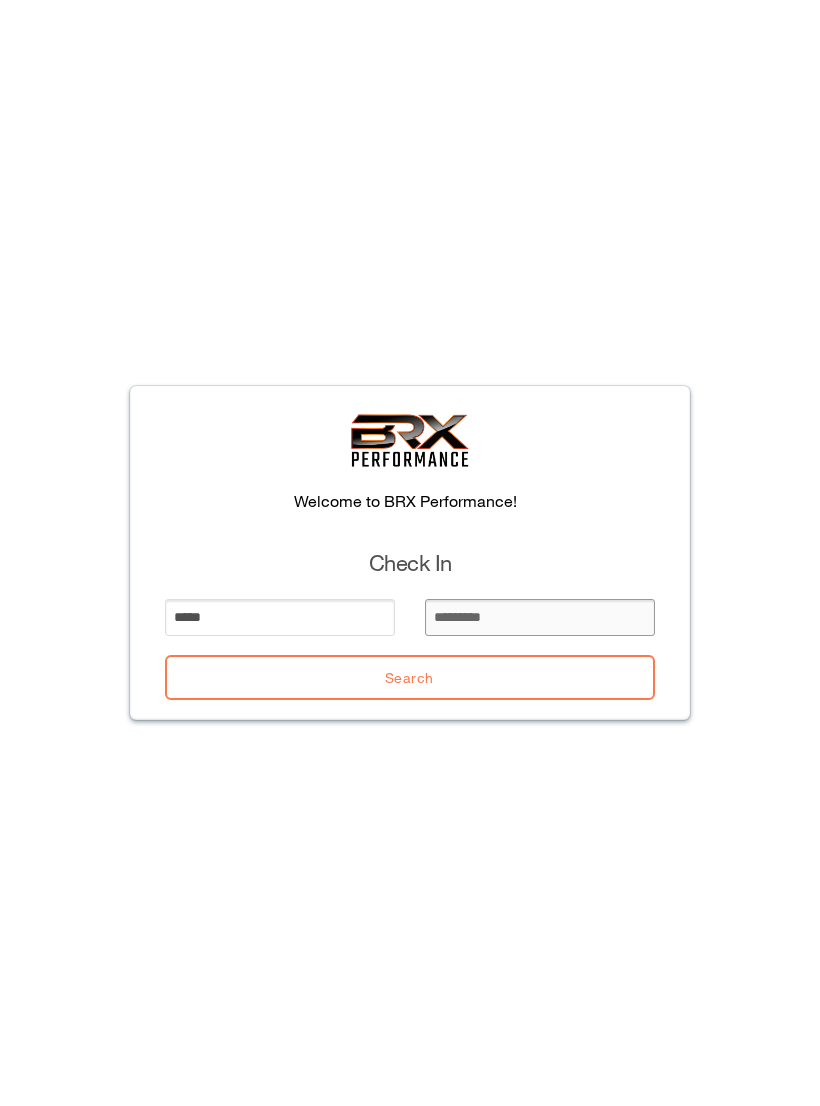 click at bounding box center (540, 617) 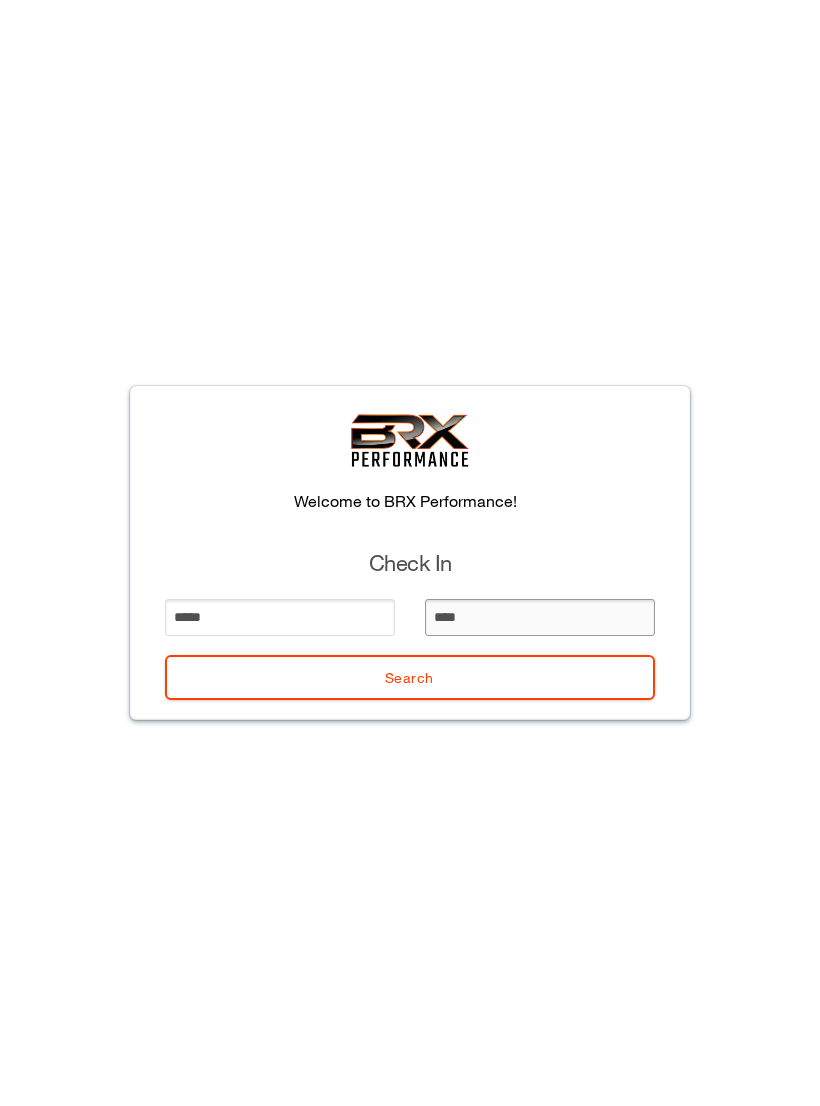 type on "*****" 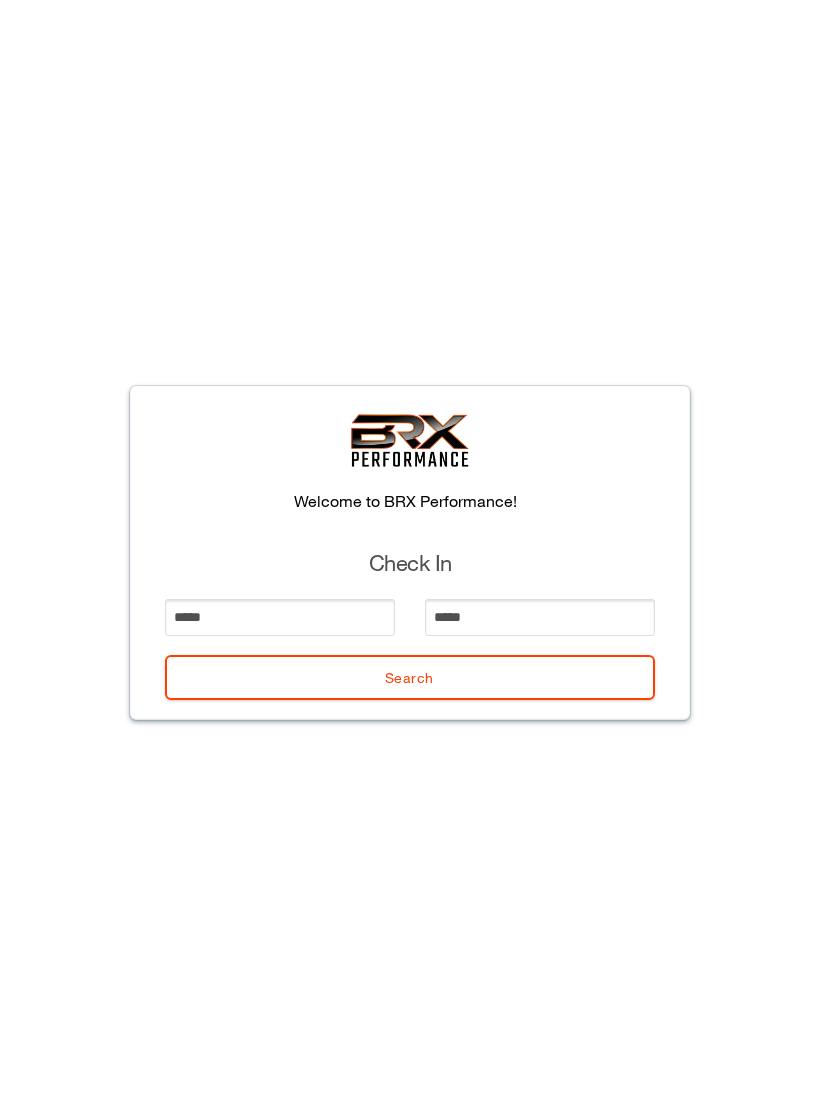 click on "Search" at bounding box center (410, 677) 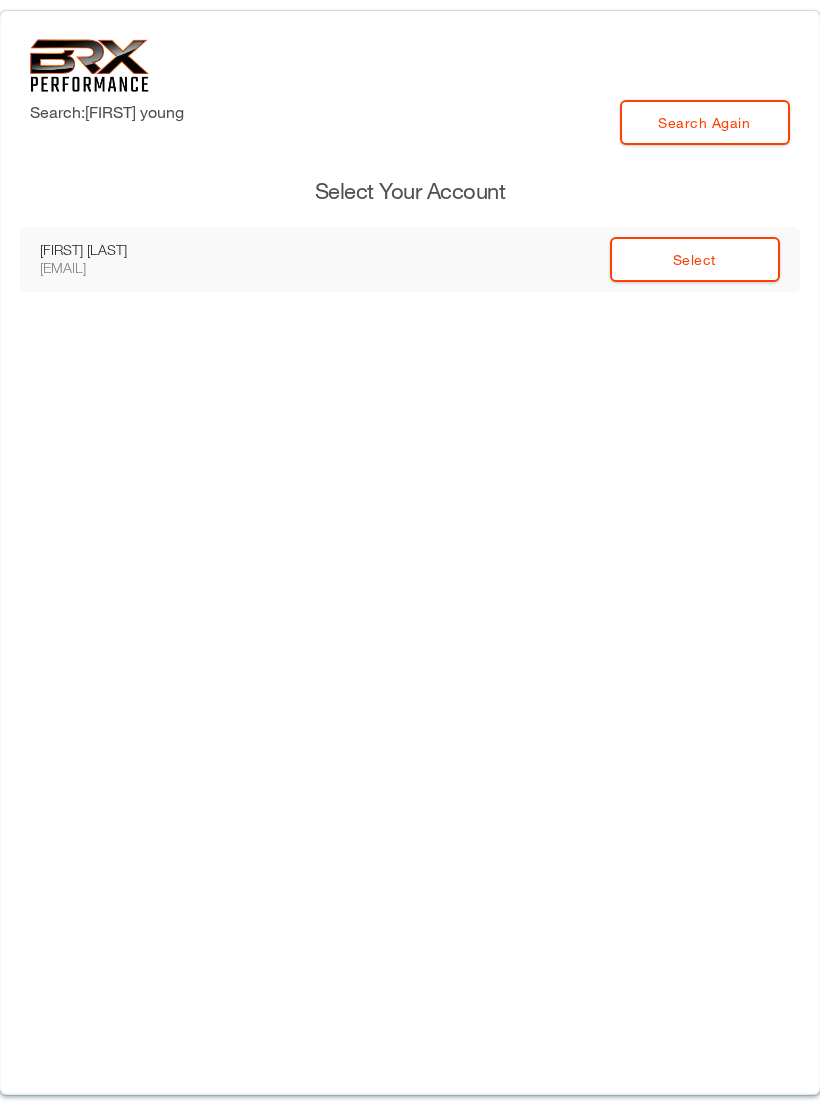 click on "Select" at bounding box center (695, 259) 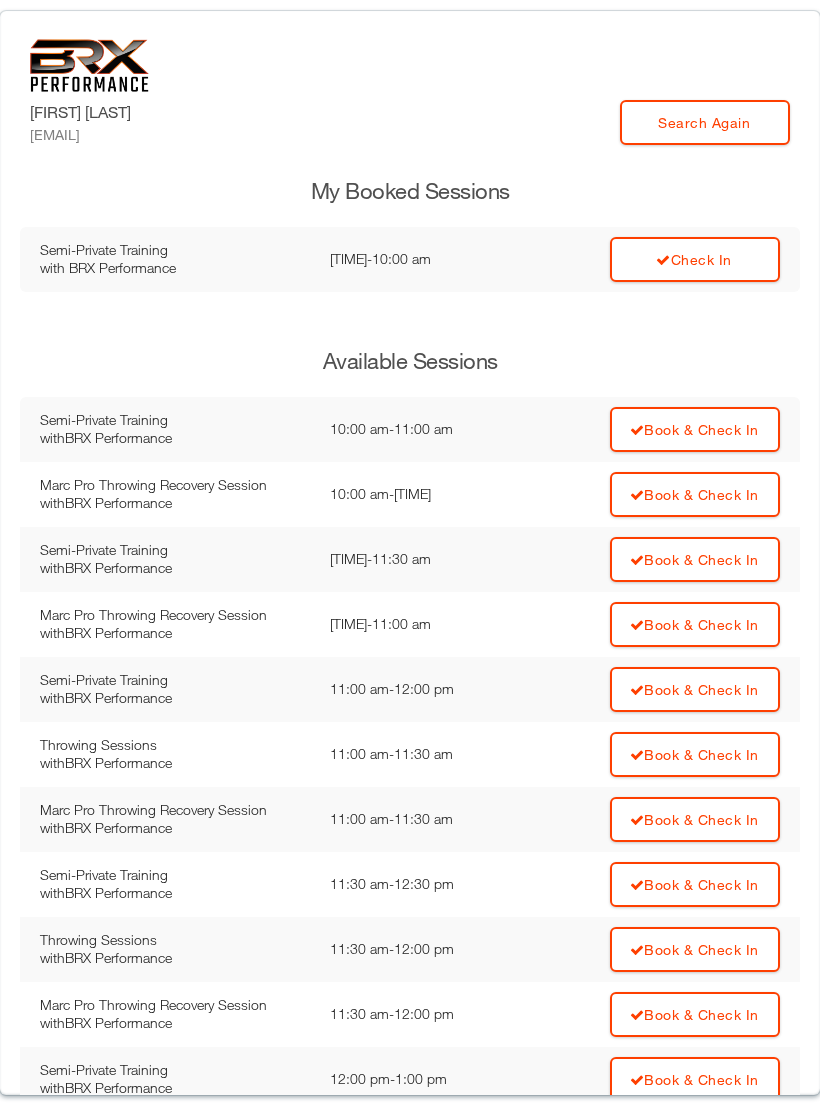 click on "Check In" at bounding box center (695, 259) 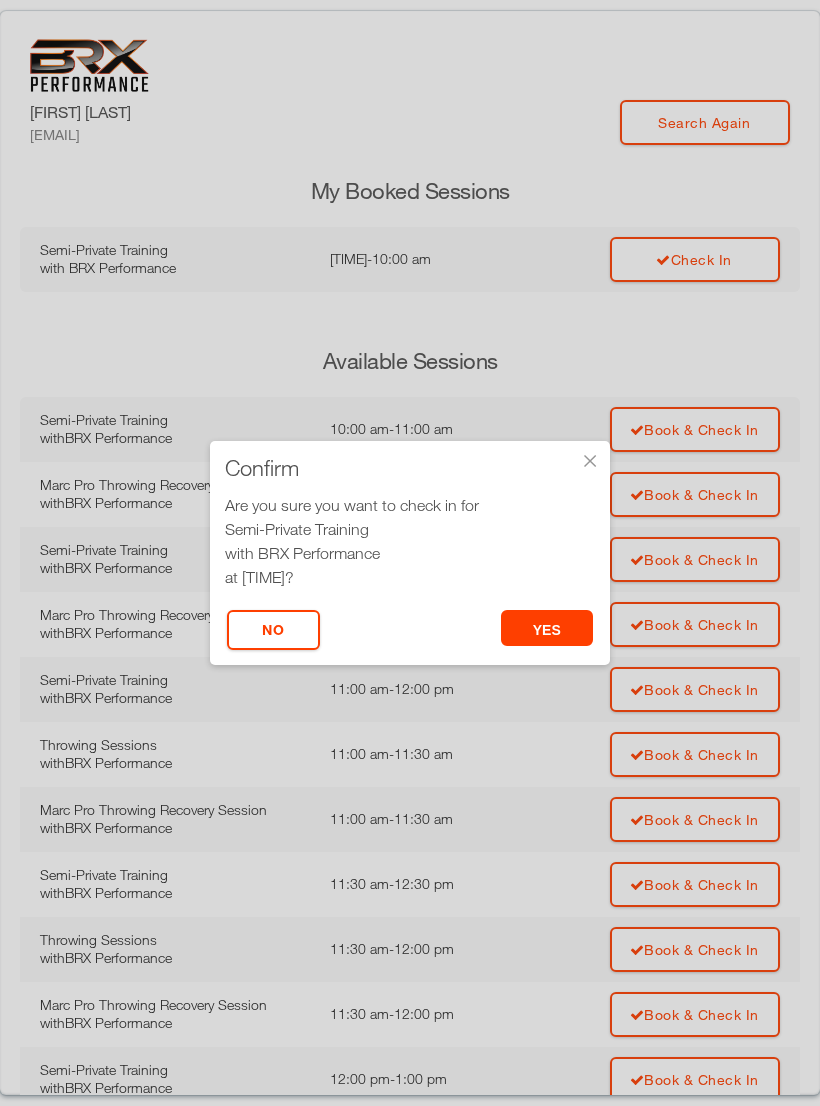 click on "yes" at bounding box center [547, 628] 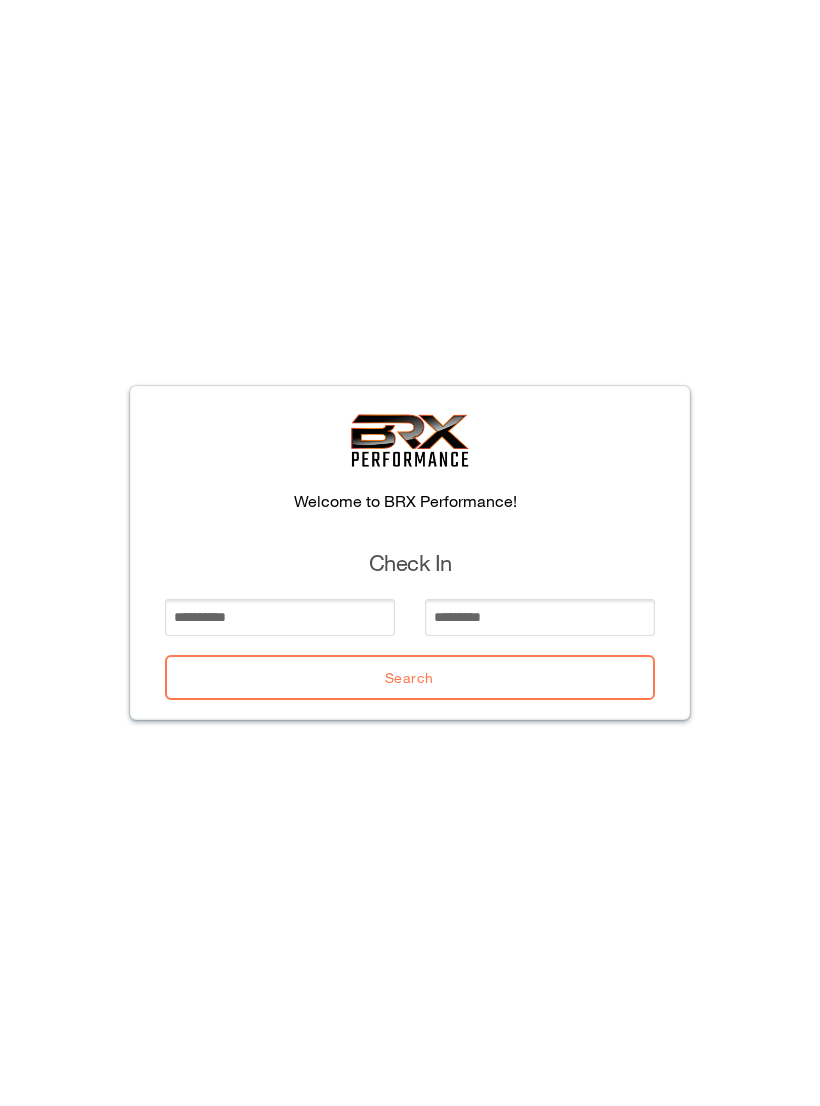 scroll, scrollTop: 0, scrollLeft: 0, axis: both 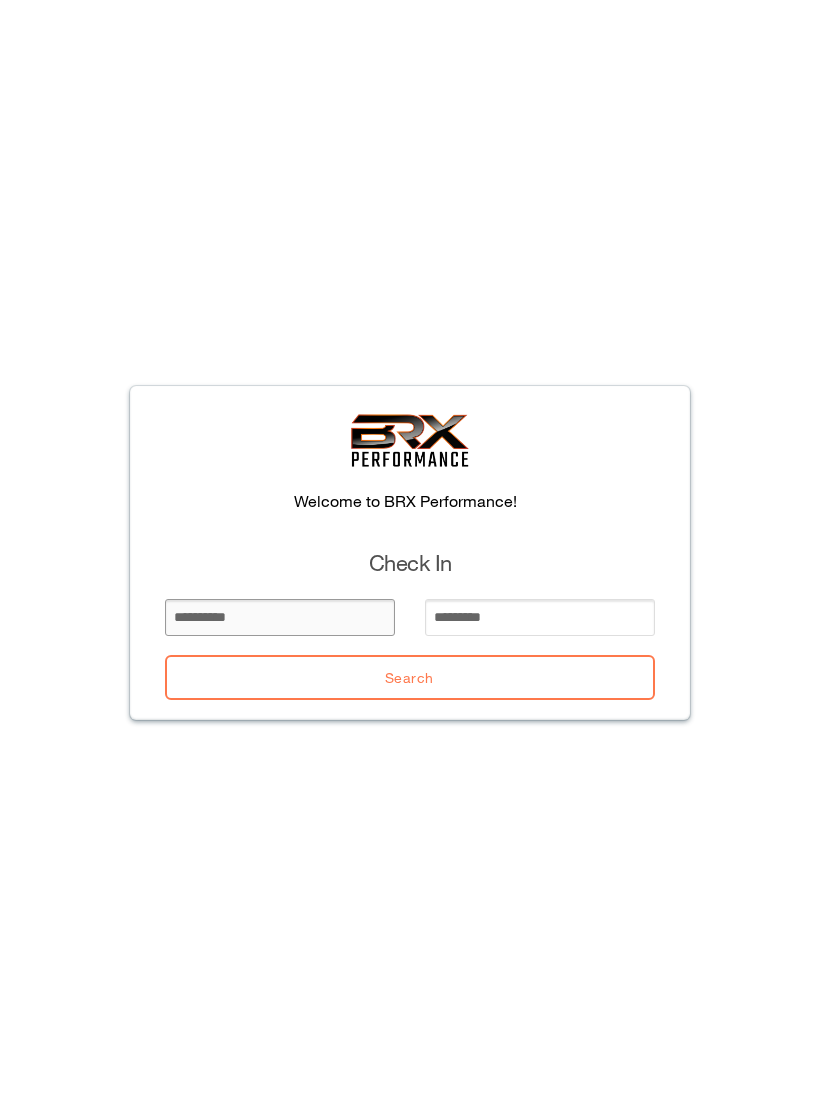 click at bounding box center (280, 617) 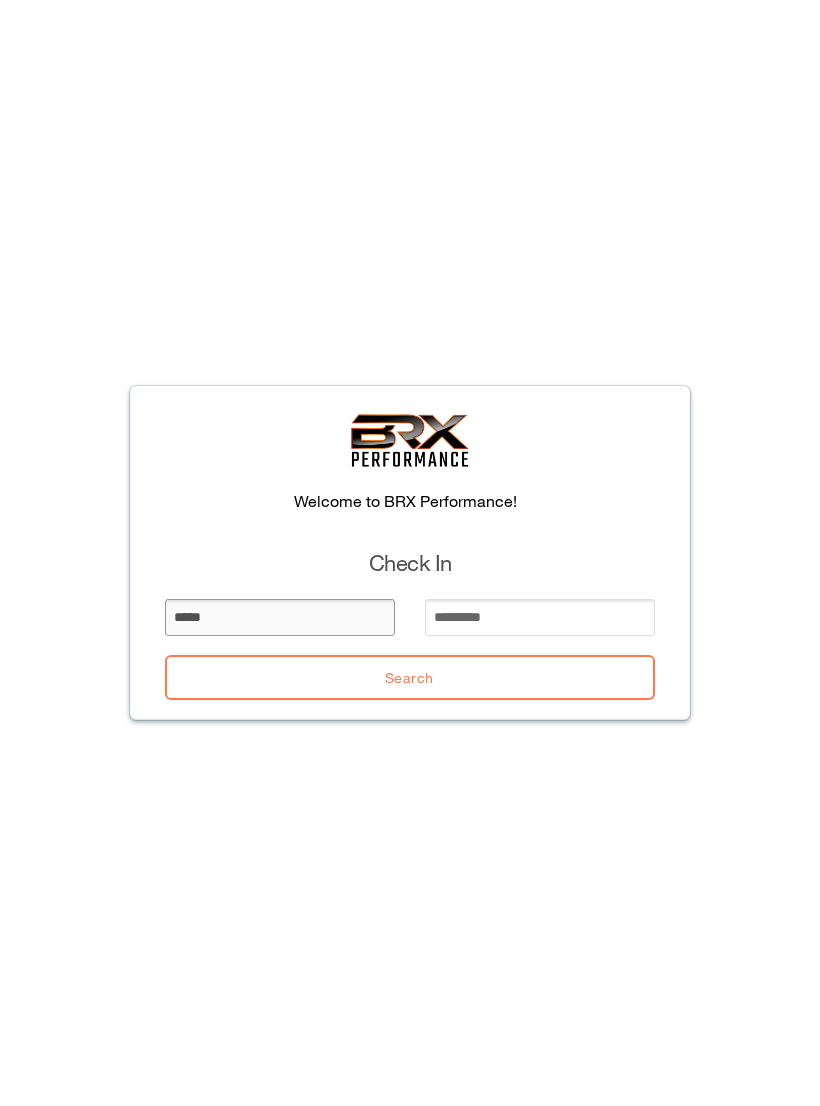 type on "*****" 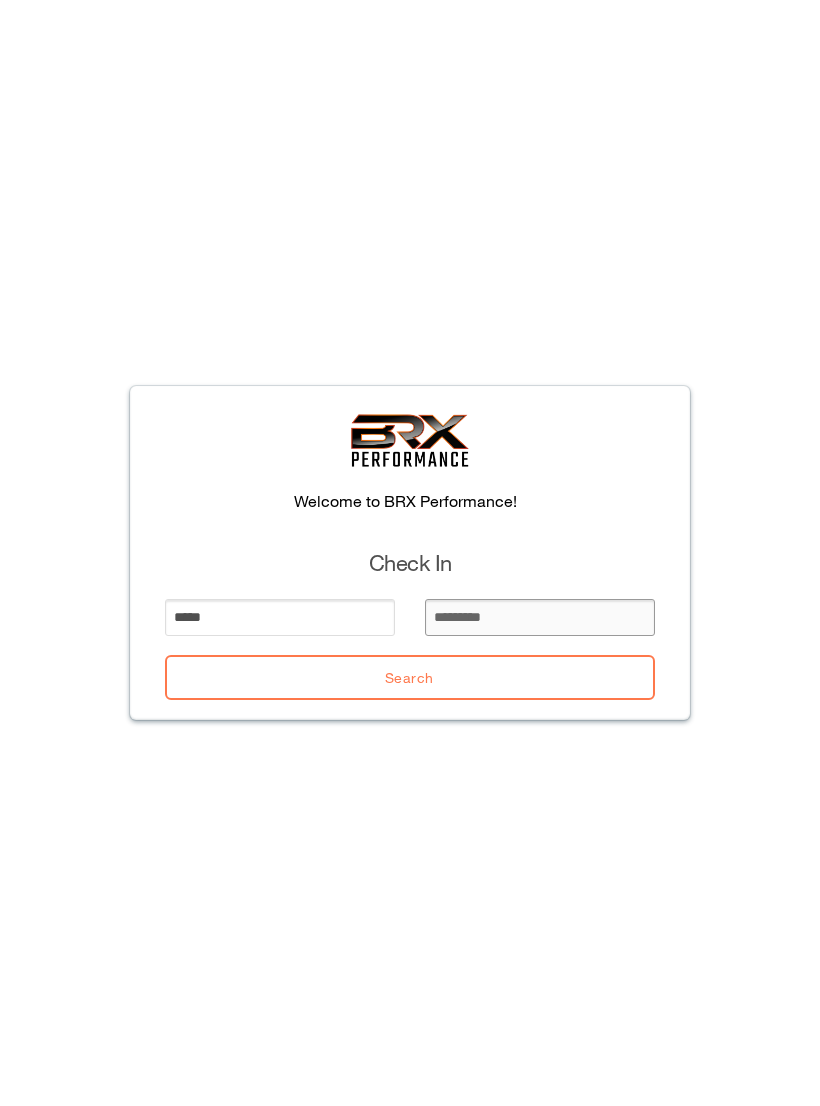 click at bounding box center [540, 617] 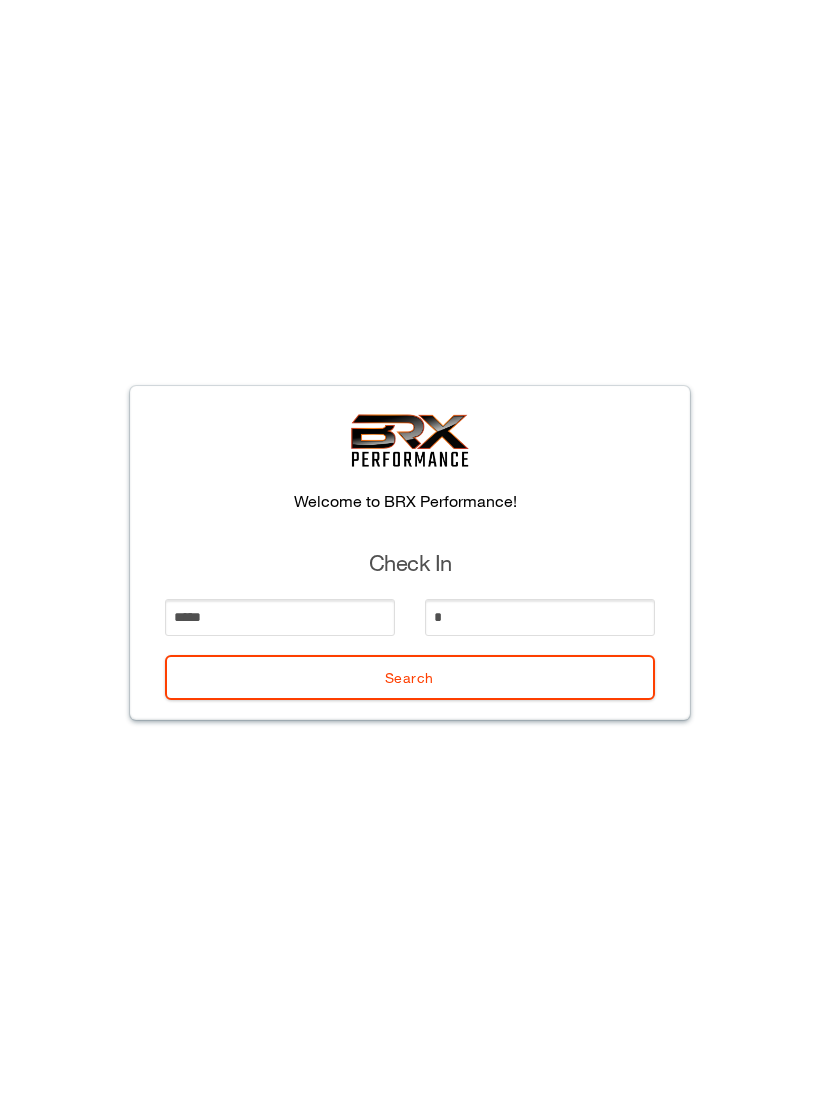 click on "Search" at bounding box center (410, 677) 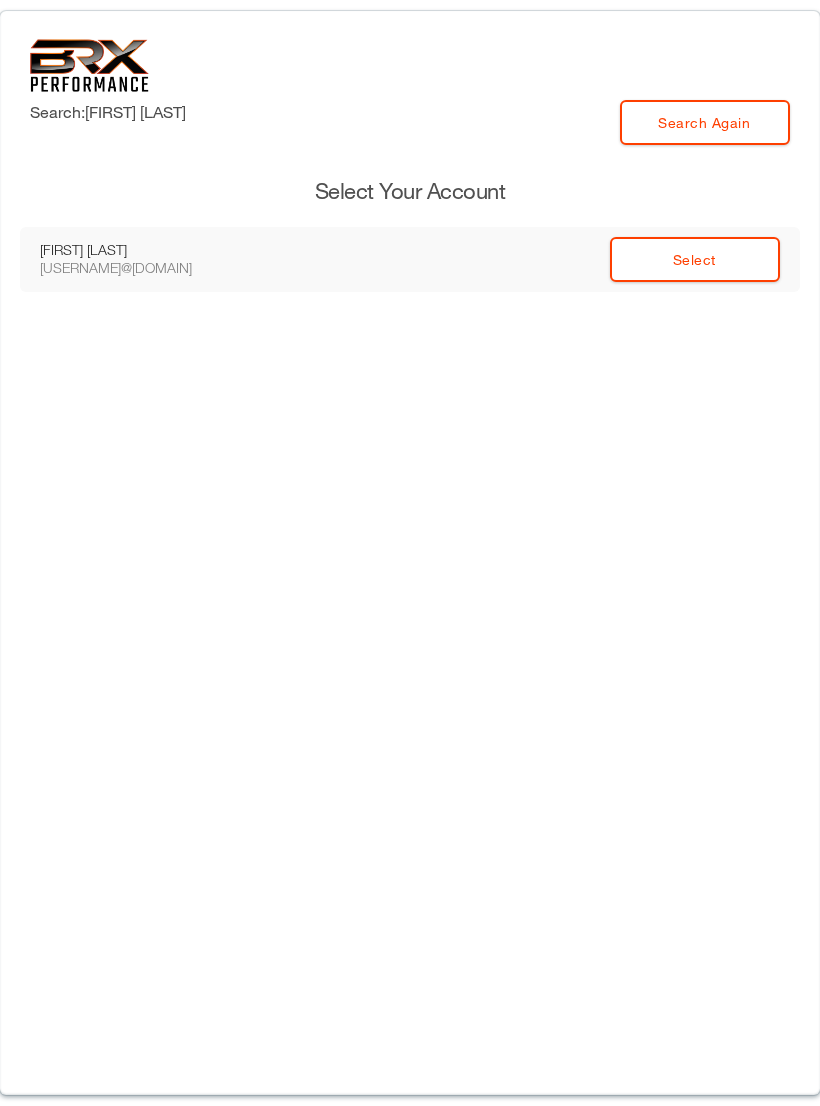 click on "Select" at bounding box center [695, 259] 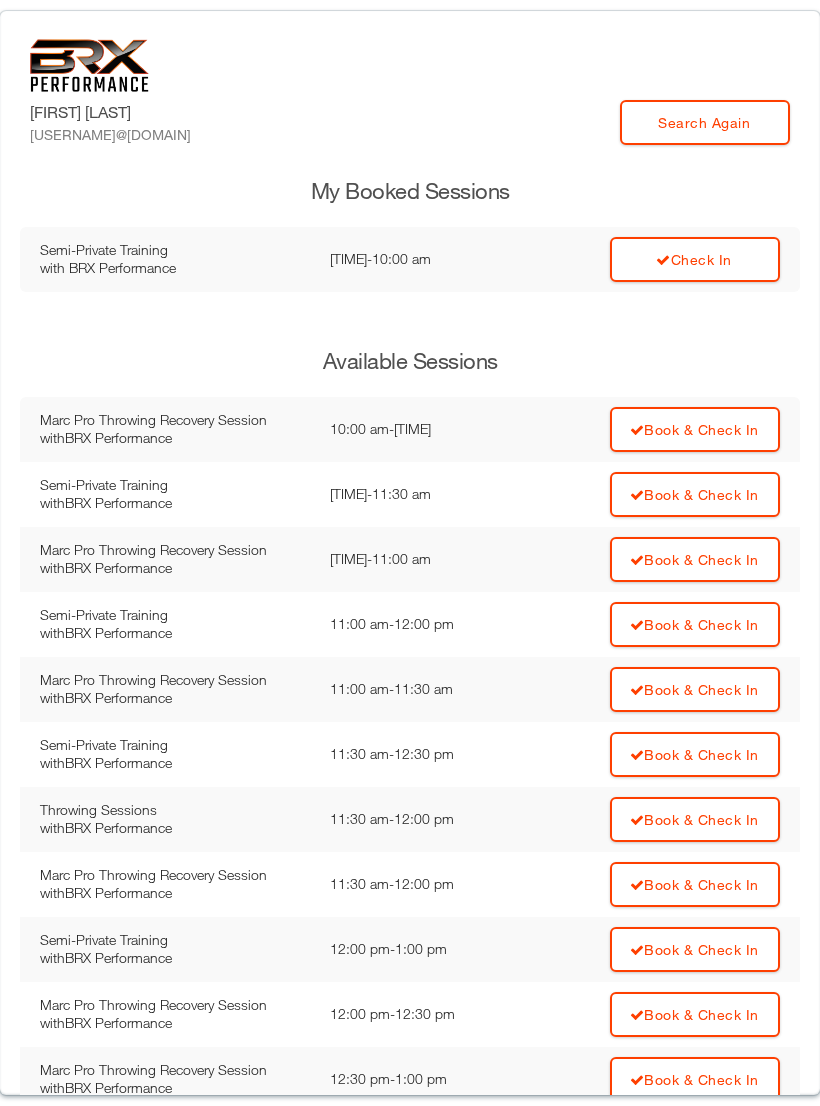click on "Check In" at bounding box center (695, 259) 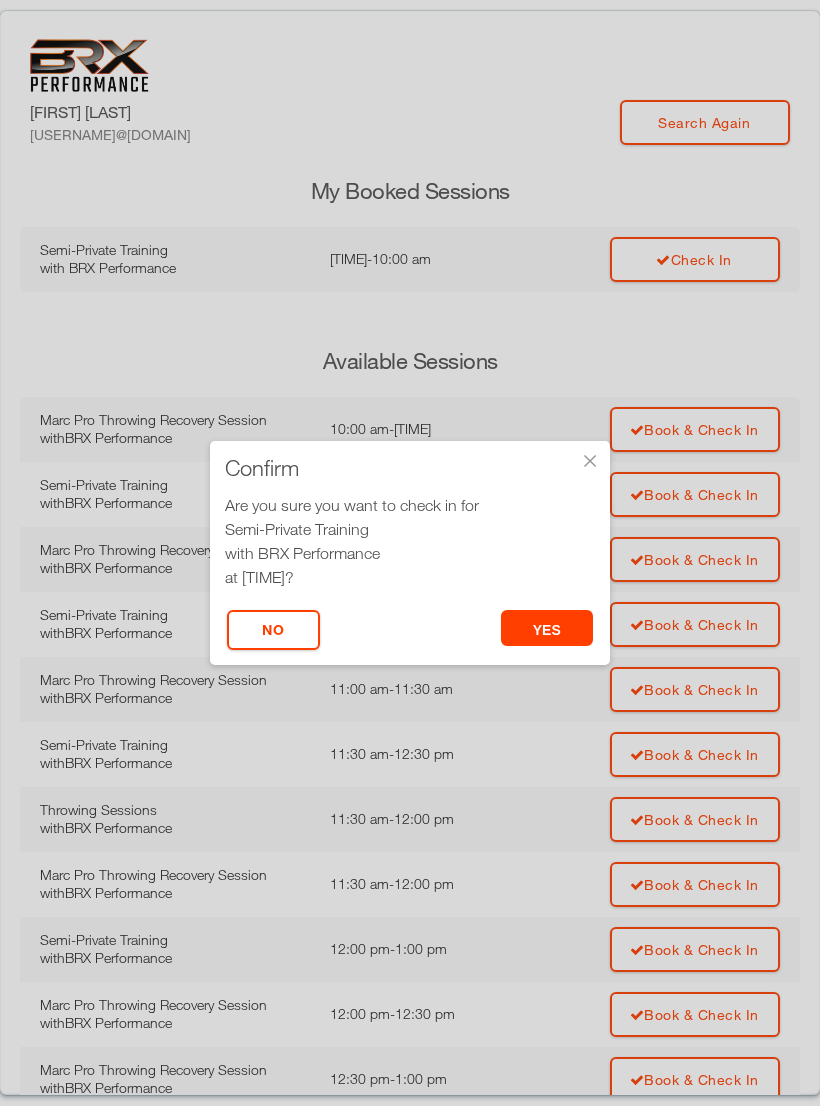 click on "yes" at bounding box center (547, 628) 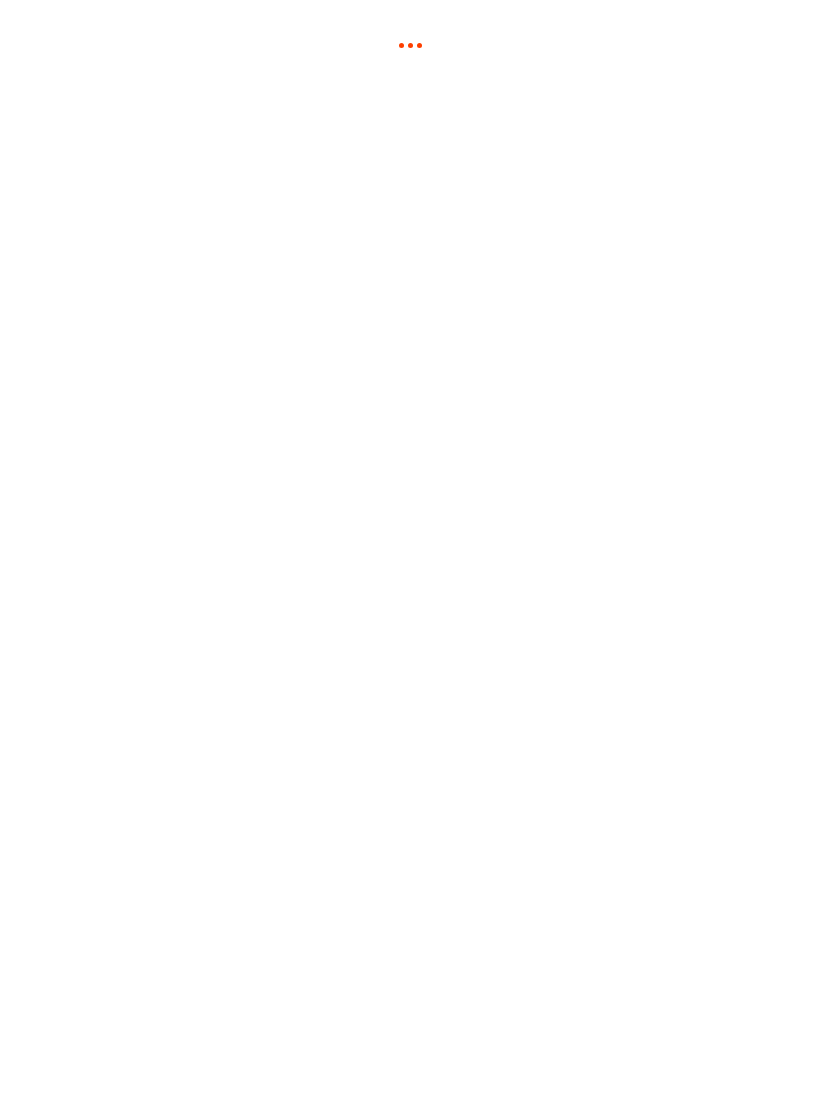 scroll, scrollTop: 0, scrollLeft: 0, axis: both 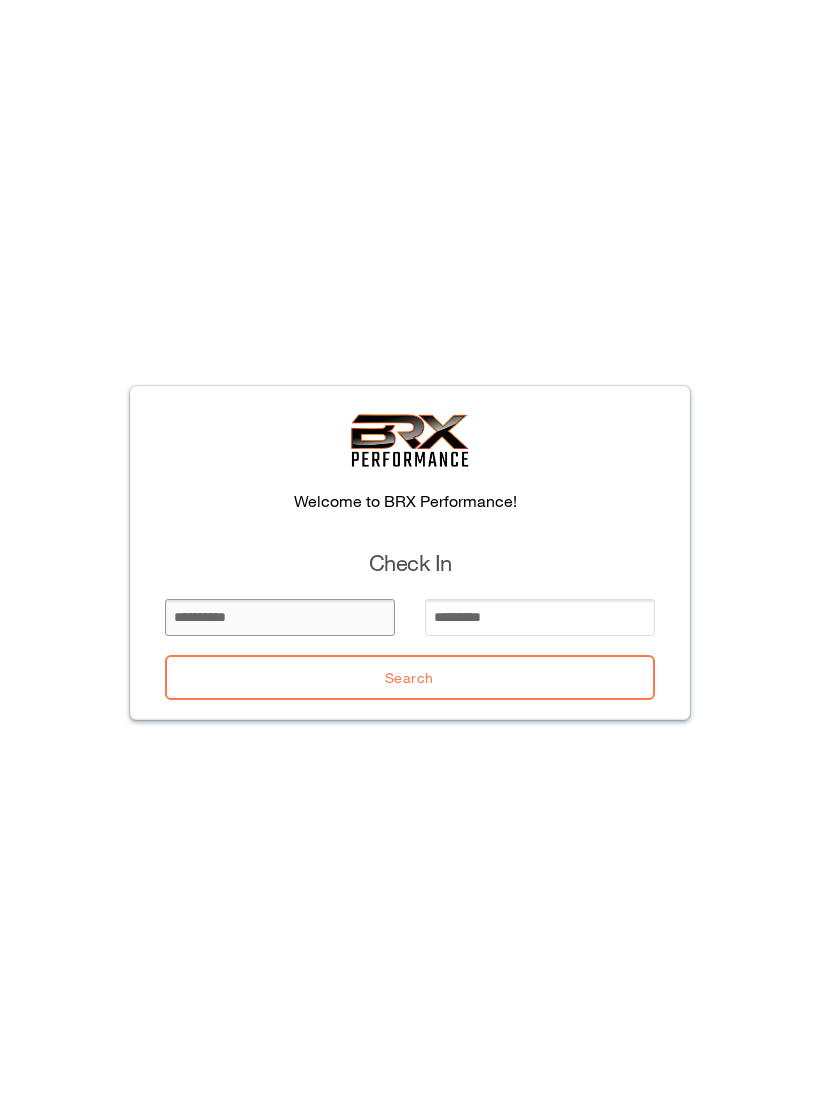 click at bounding box center (280, 617) 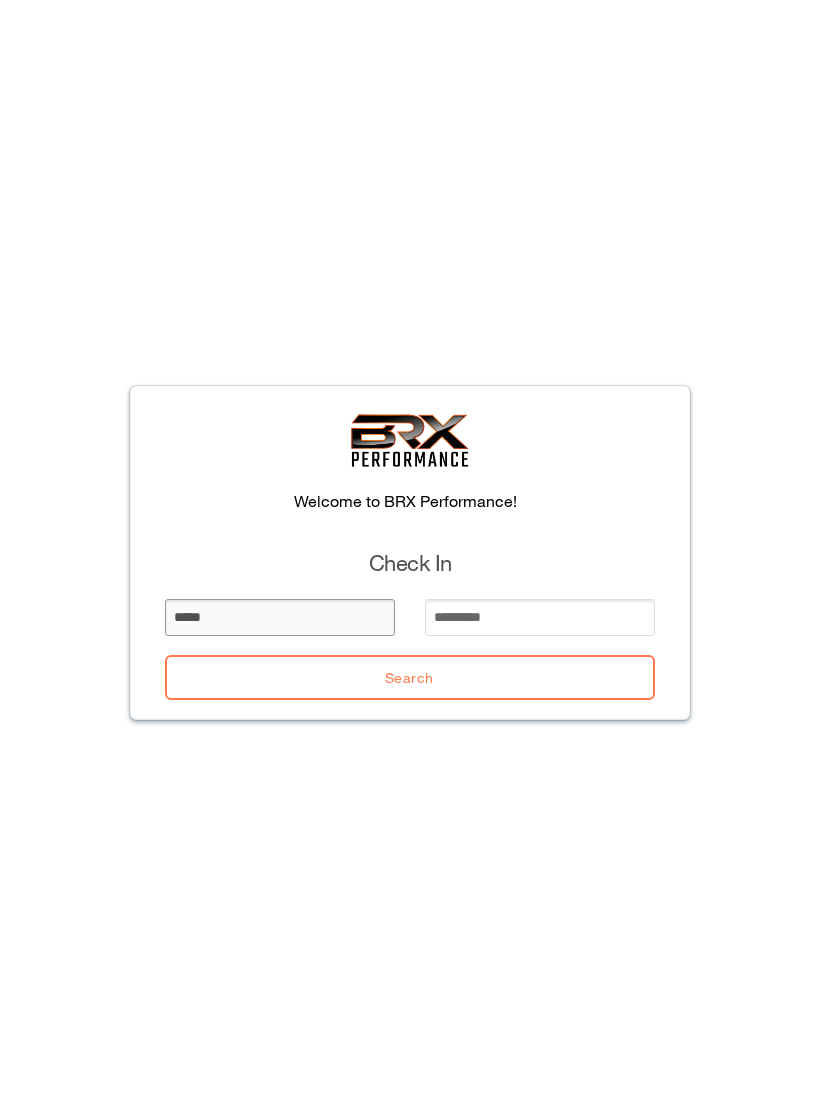 type on "*****" 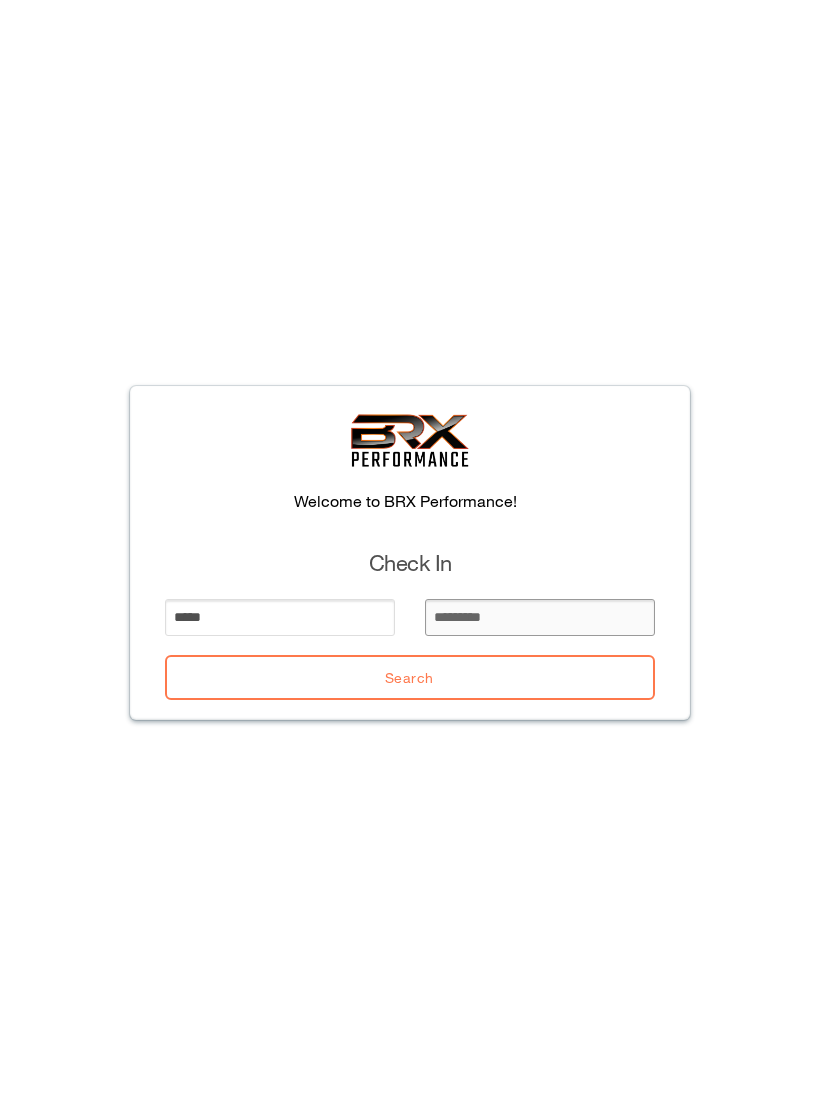 click at bounding box center (540, 617) 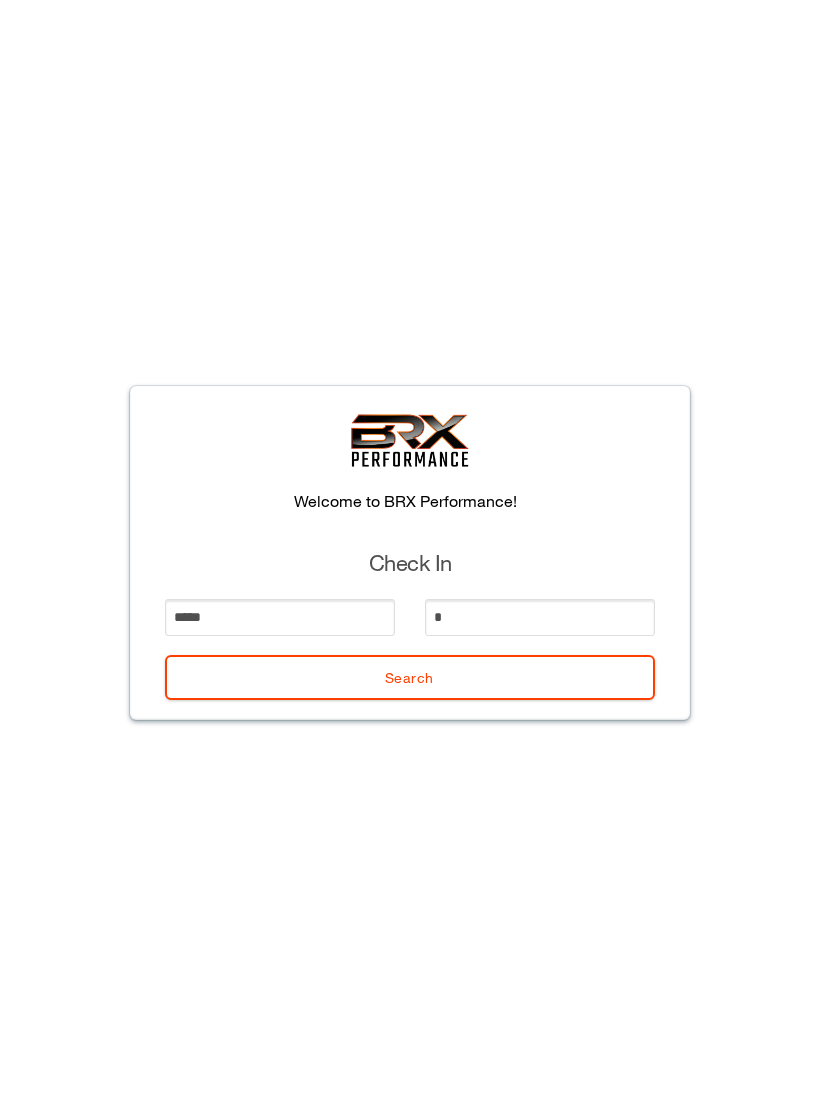 click on "Search" at bounding box center (410, 677) 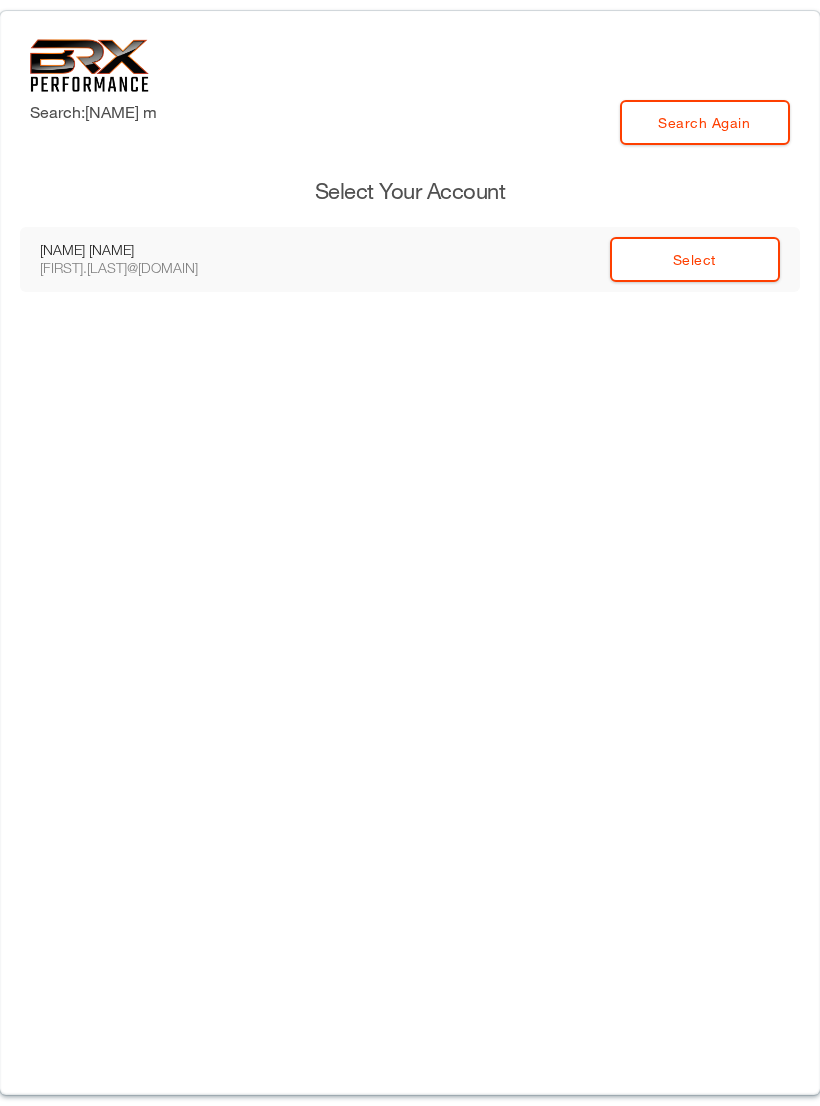 click on "Select" at bounding box center [695, 259] 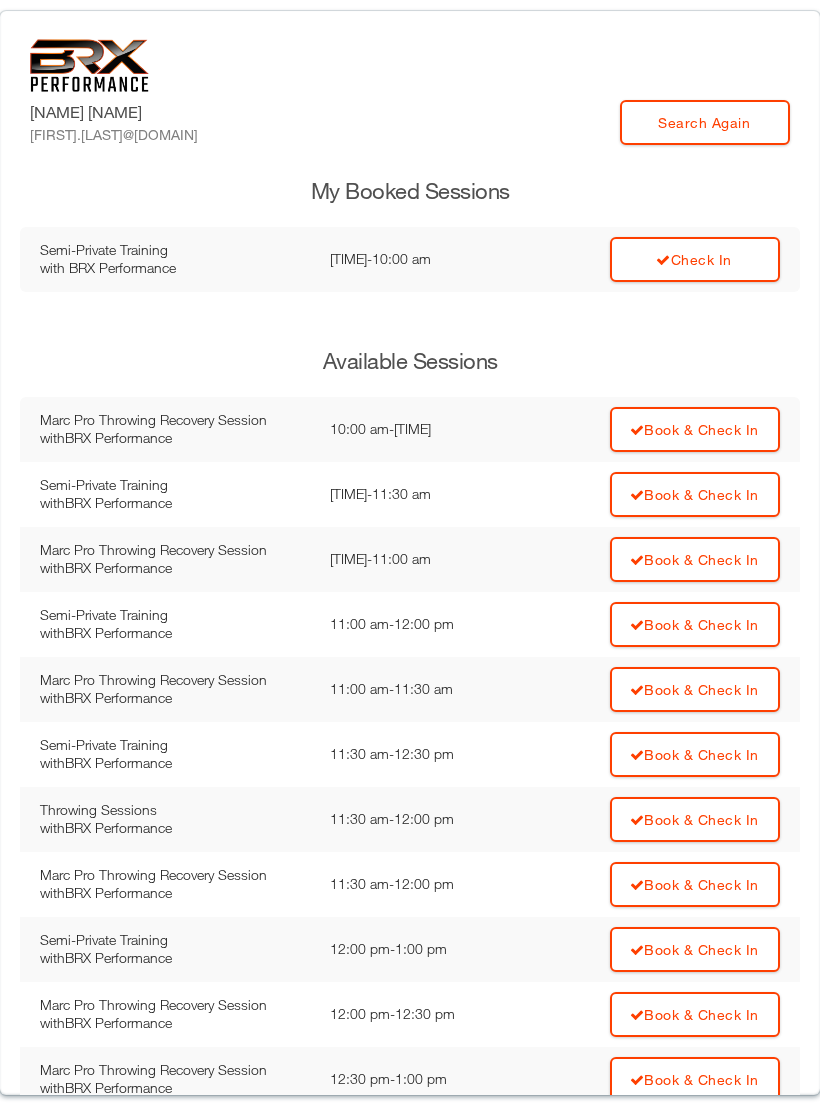 click on "Check In" at bounding box center (695, 259) 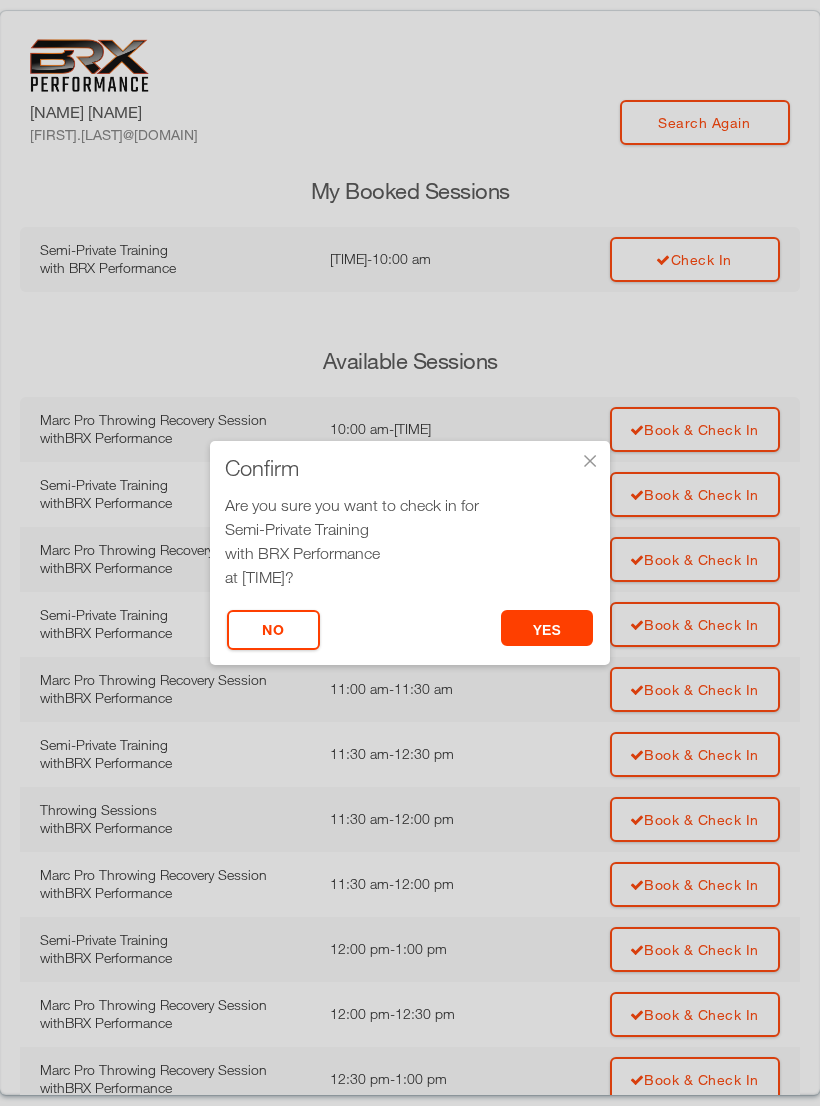 click on "yes" at bounding box center (547, 628) 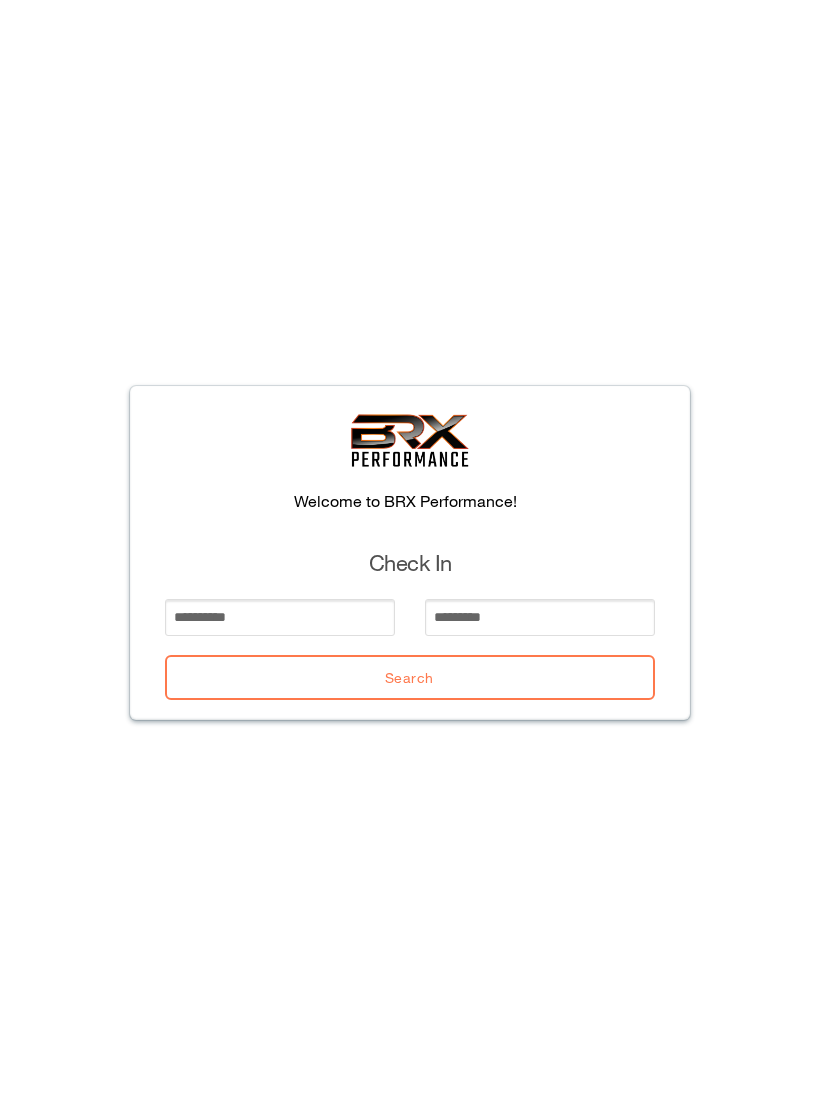 scroll, scrollTop: 0, scrollLeft: 0, axis: both 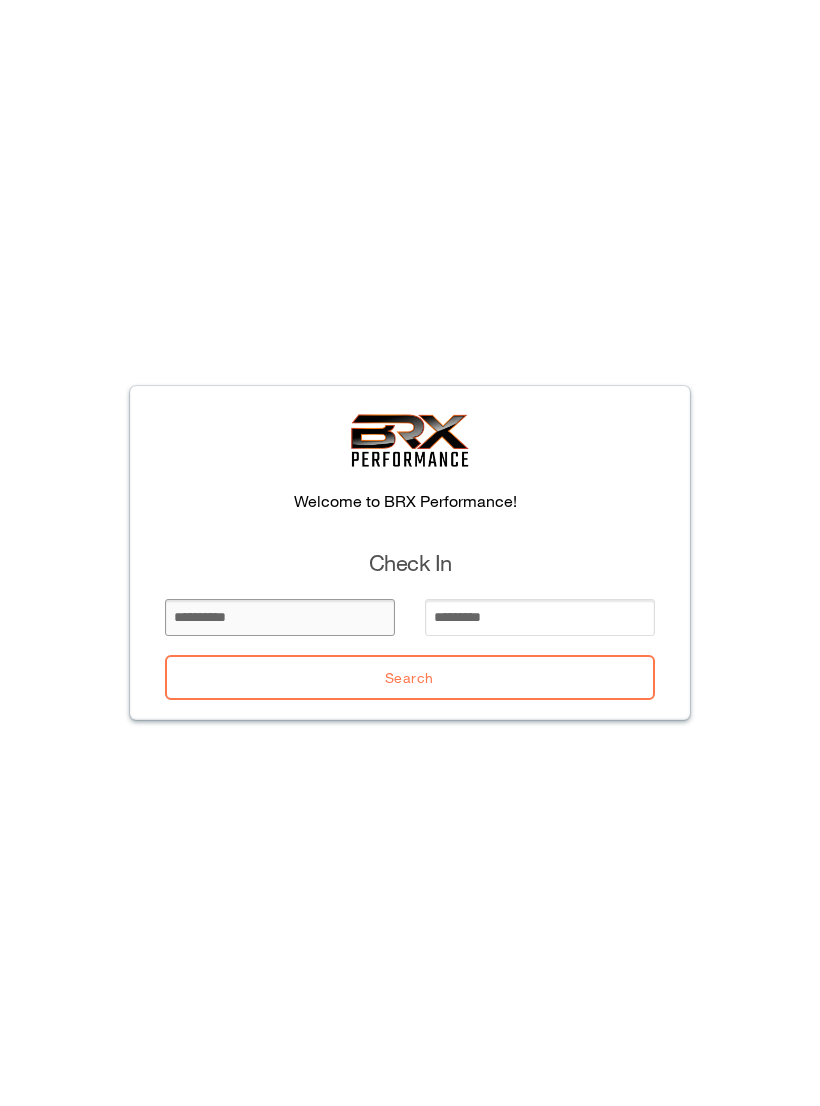 click at bounding box center (280, 617) 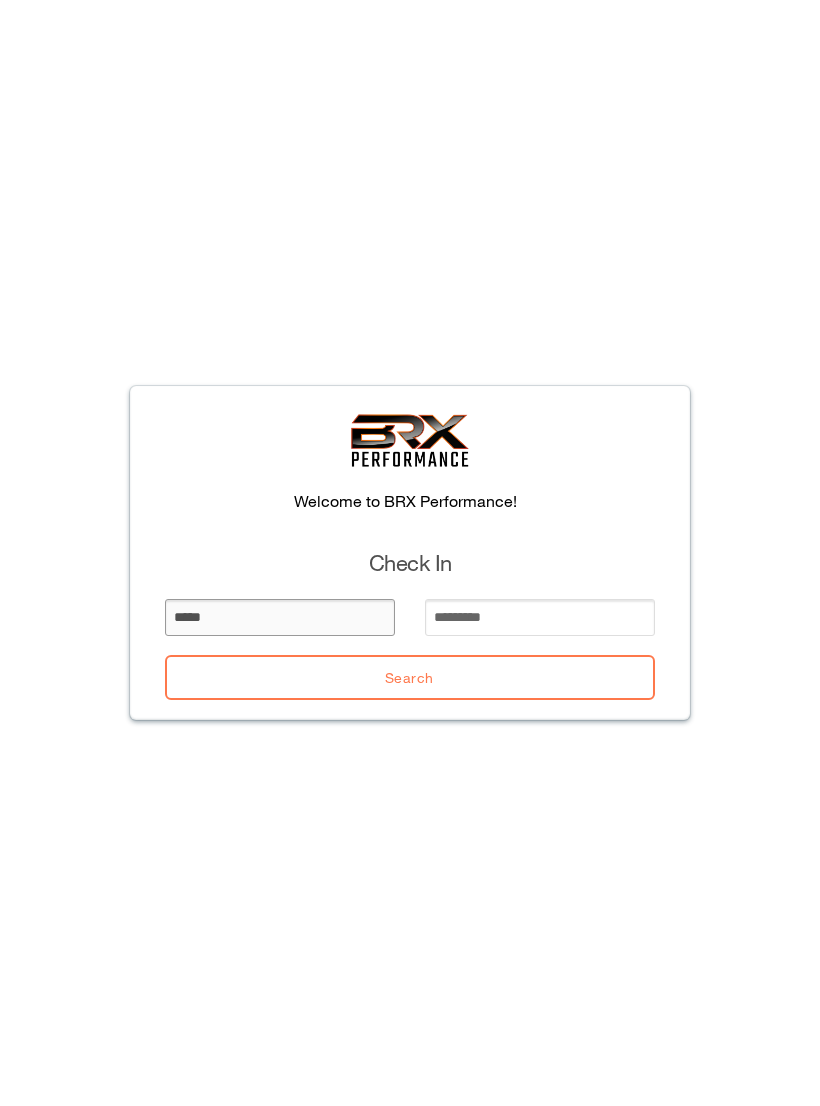 type on "*****" 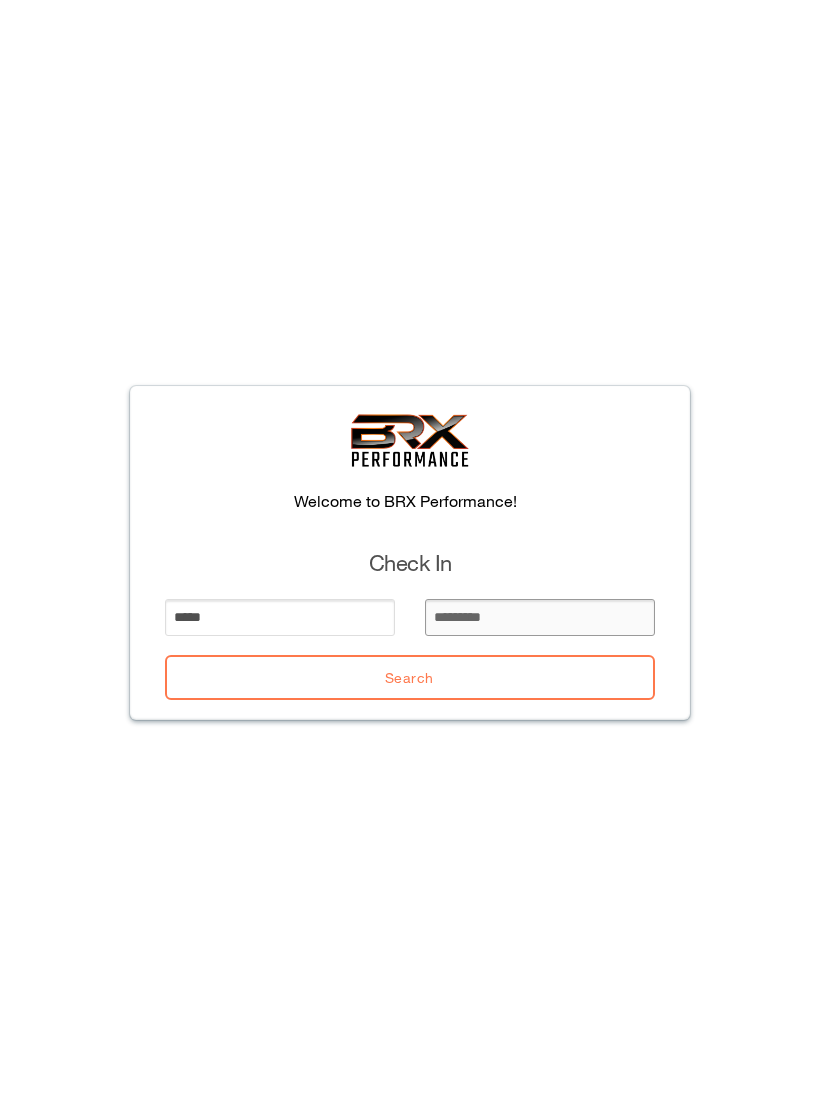 click at bounding box center (540, 617) 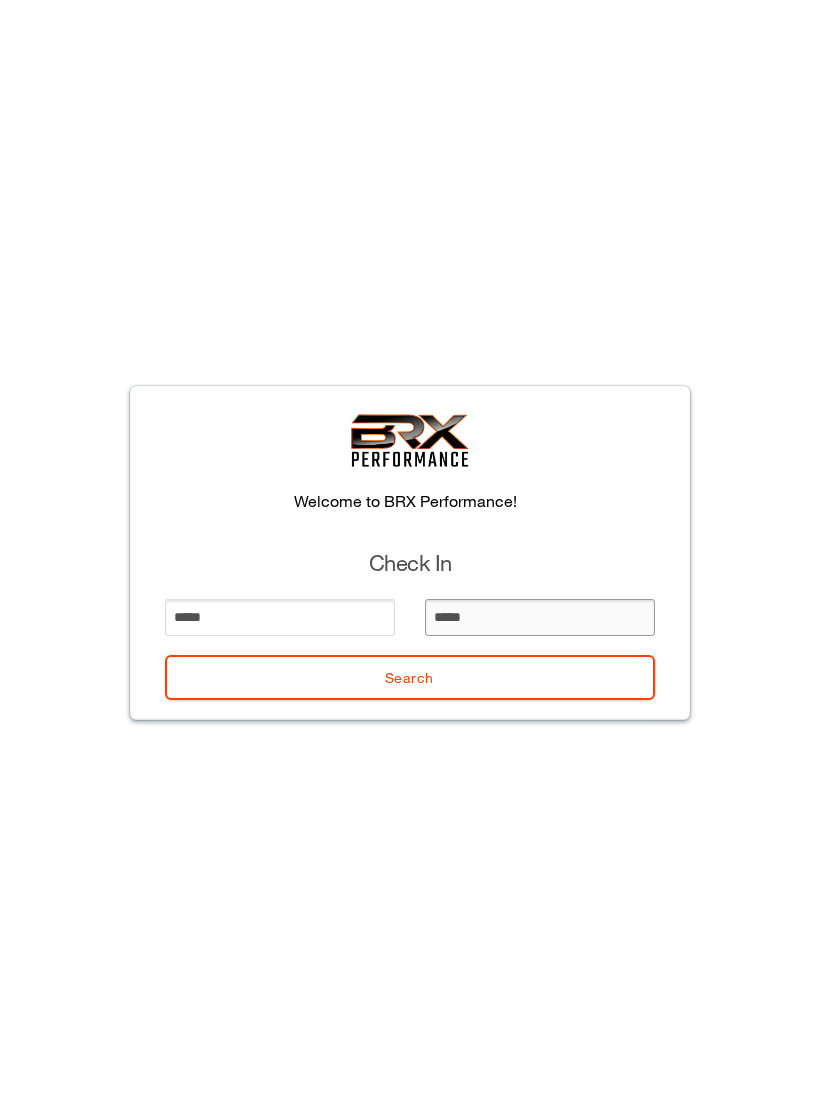type on "******" 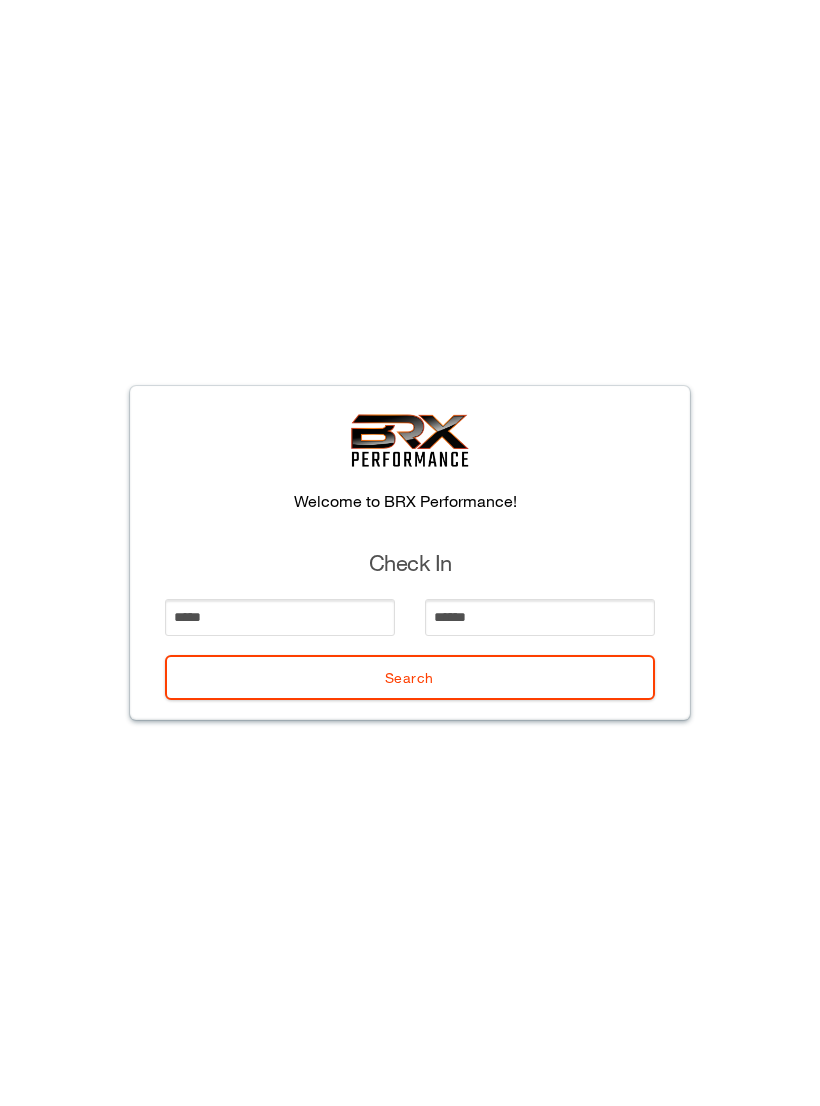 click on "Search" at bounding box center [410, 677] 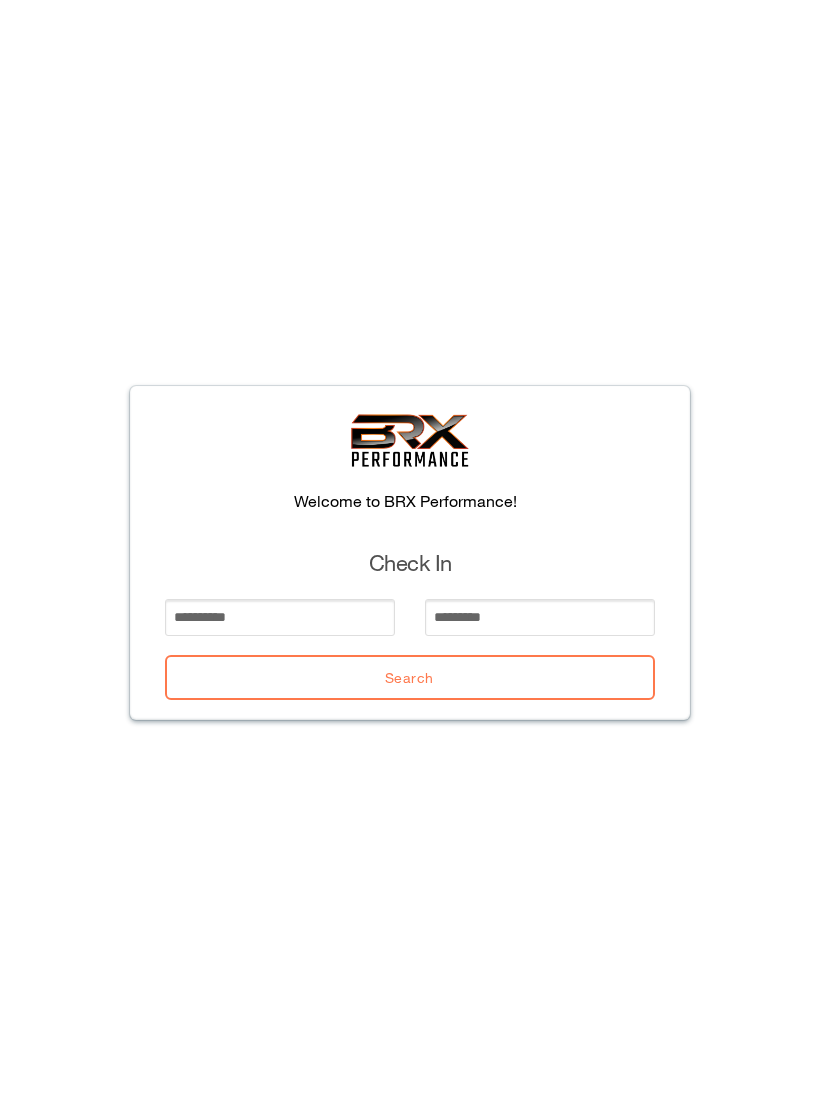 scroll, scrollTop: 0, scrollLeft: 0, axis: both 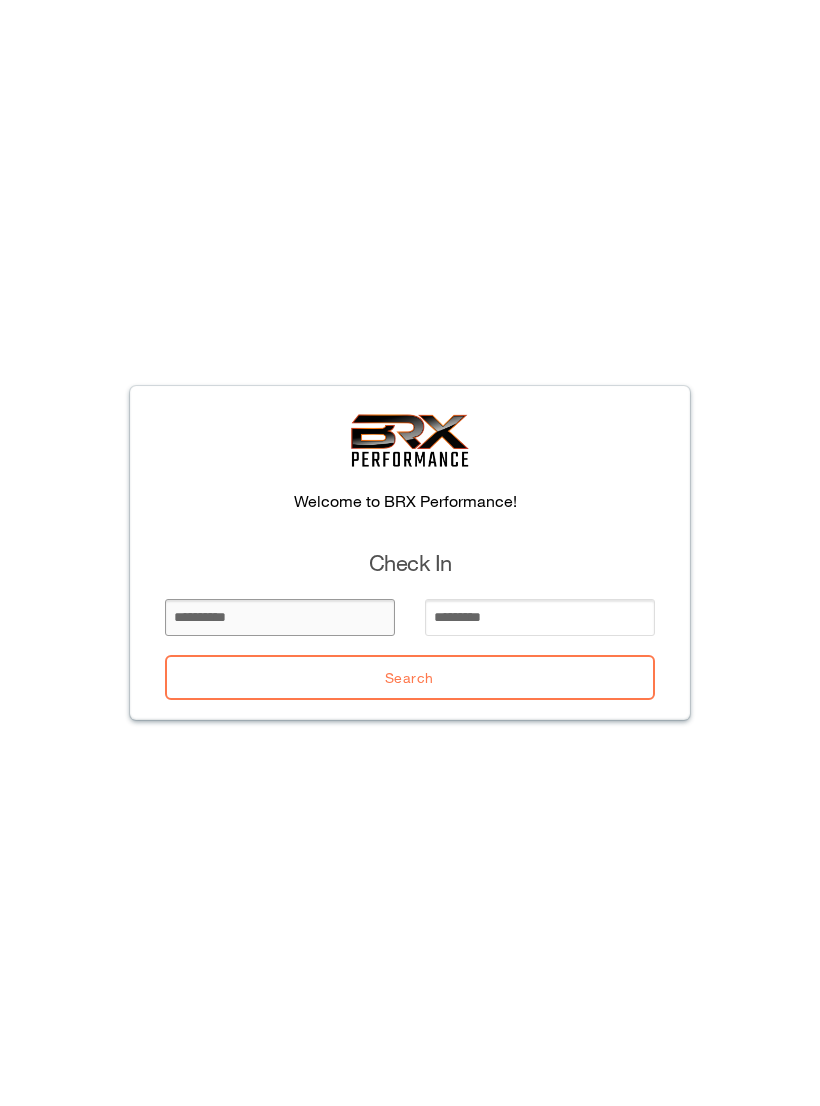 click at bounding box center (280, 617) 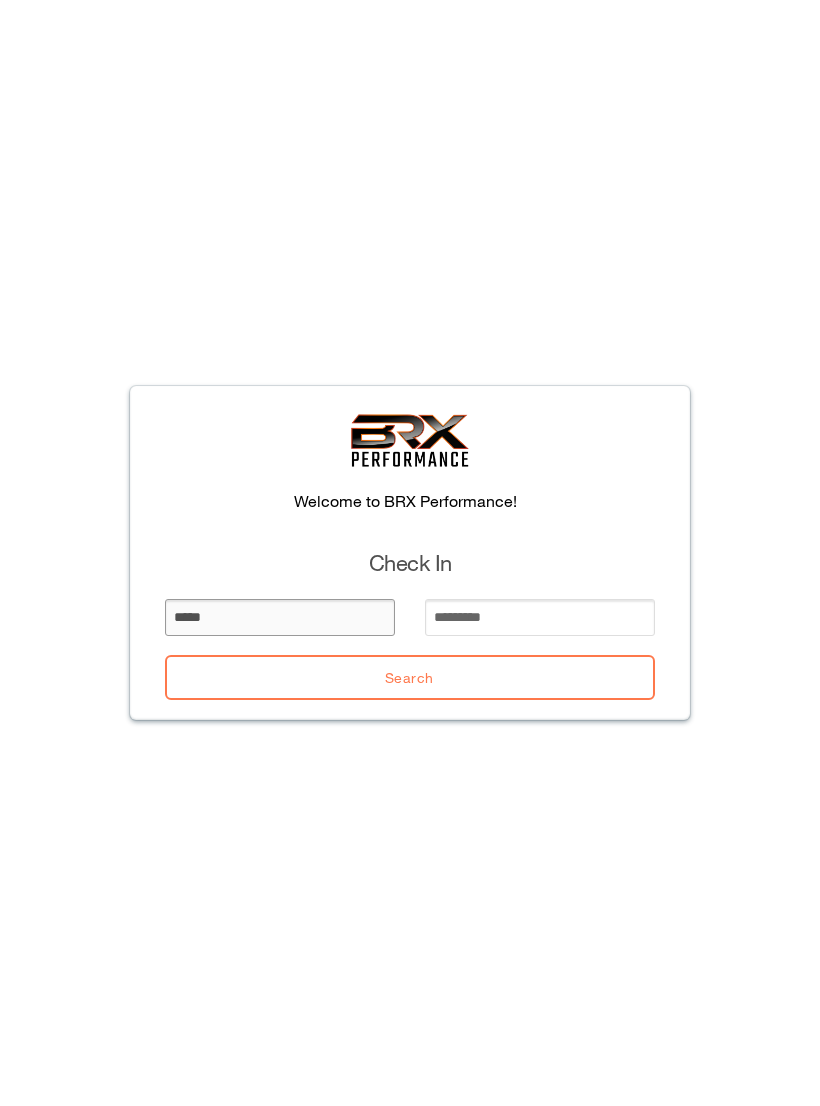 type on "*****" 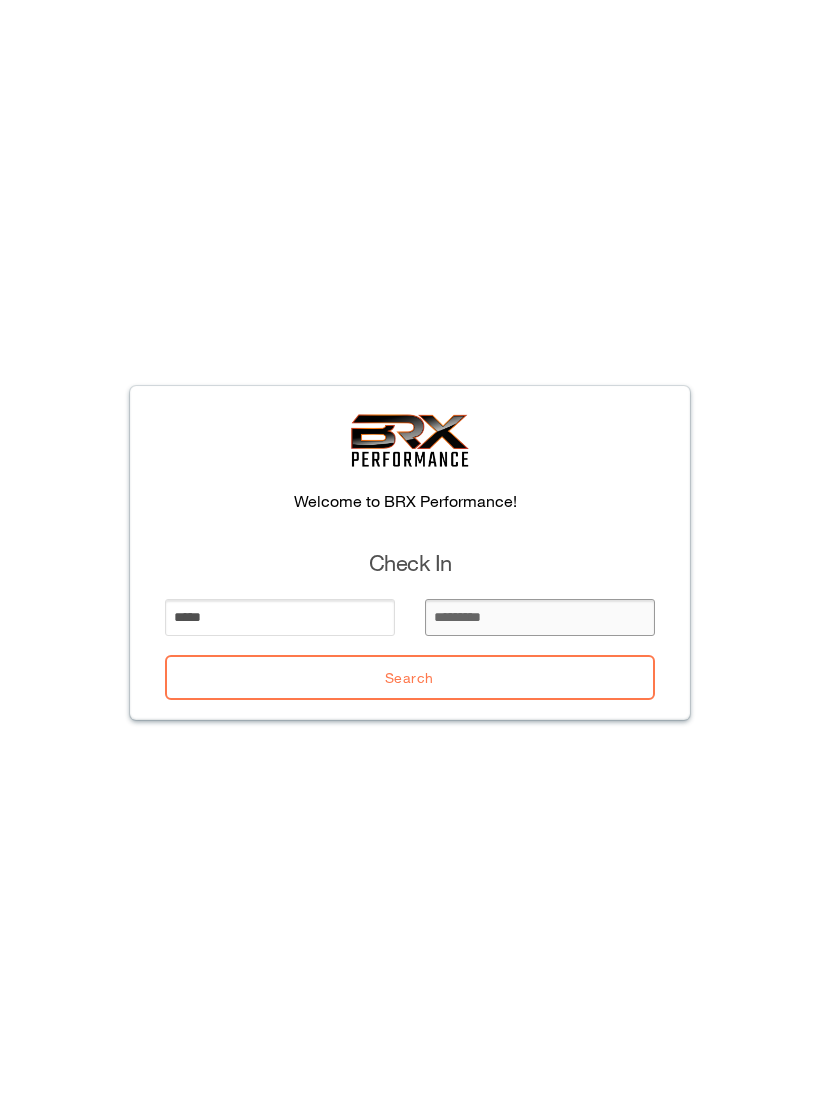 click at bounding box center (540, 617) 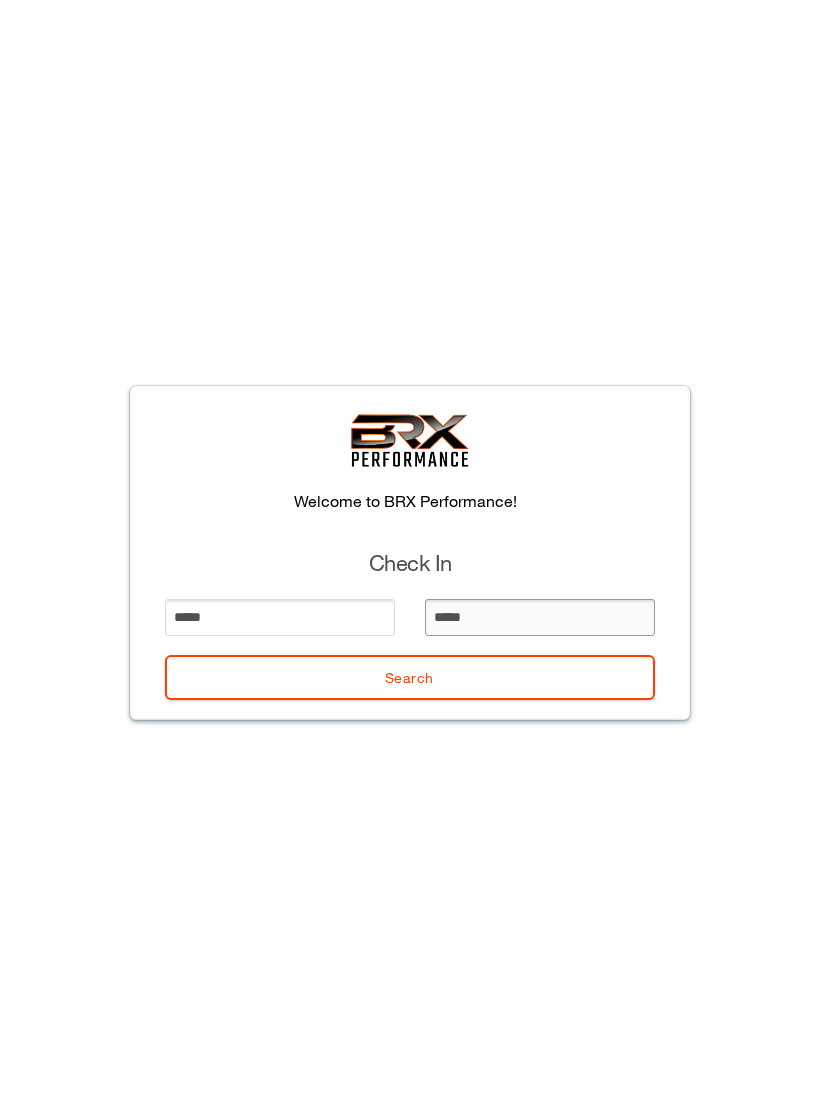 type on "******" 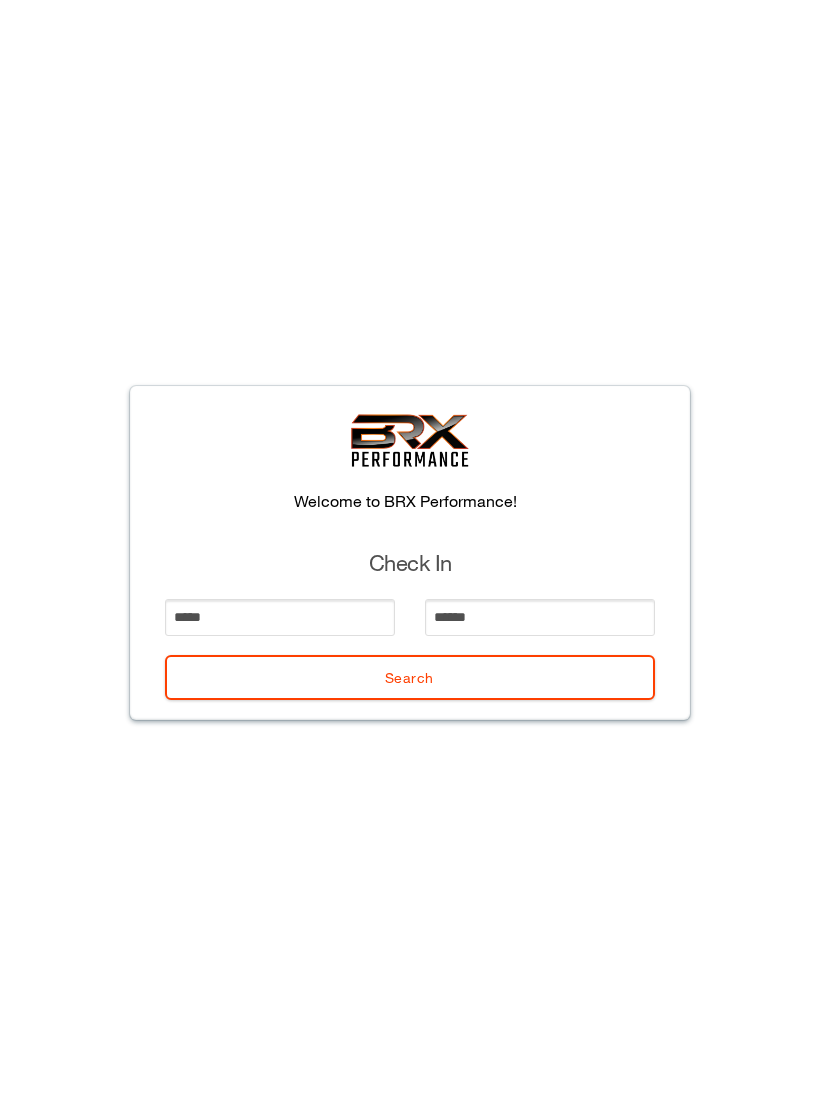 click on "Search" at bounding box center [410, 677] 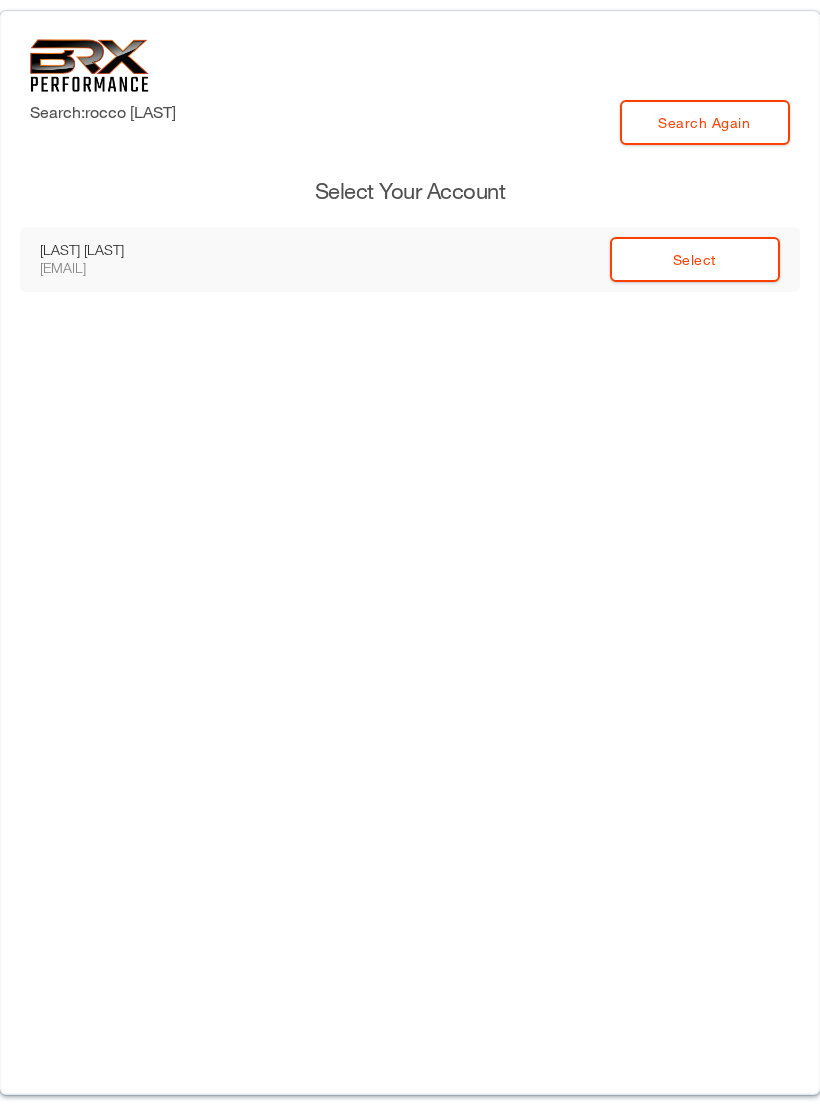 click on "Select" at bounding box center (695, 259) 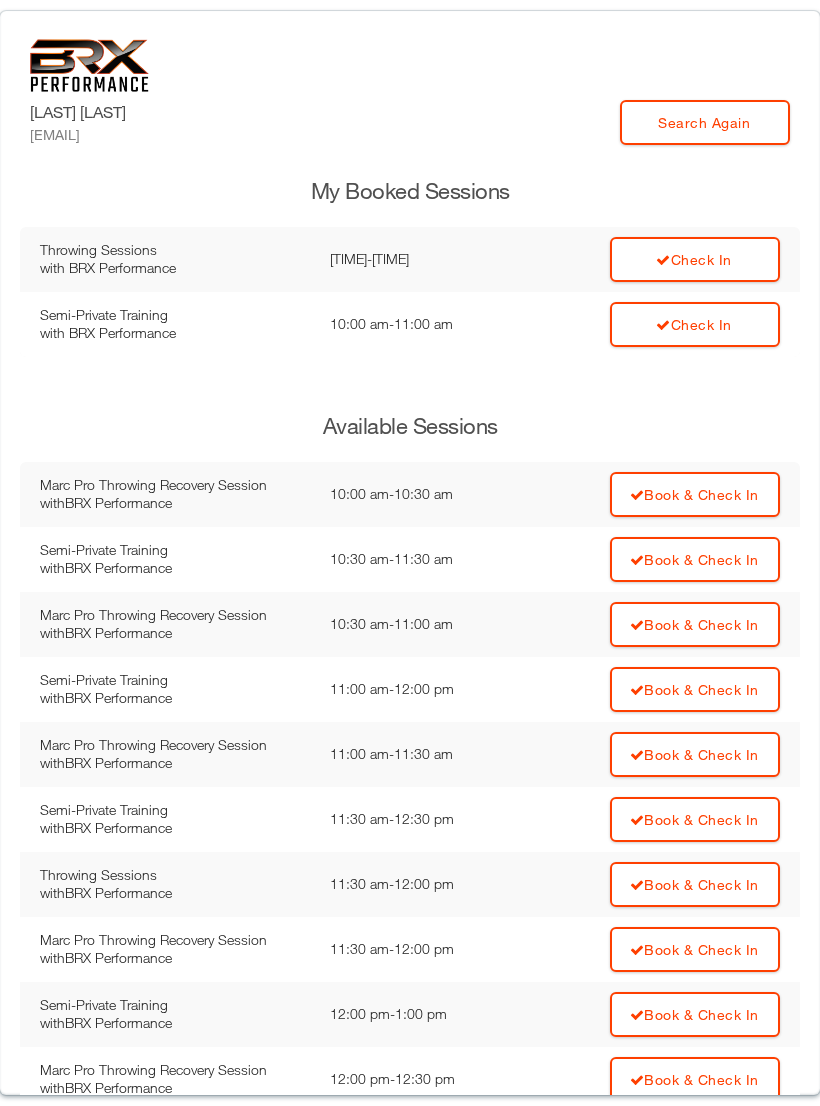 click on "Check In" at bounding box center (695, 259) 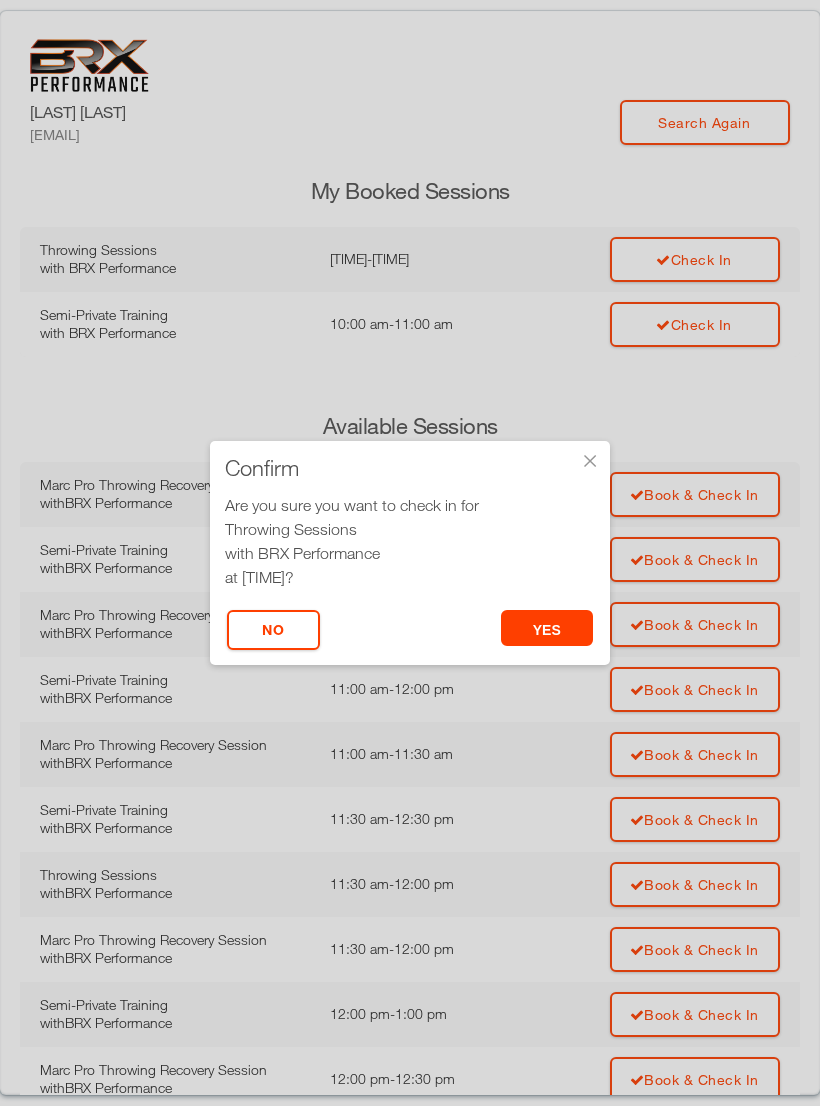 click on "yes" at bounding box center [547, 628] 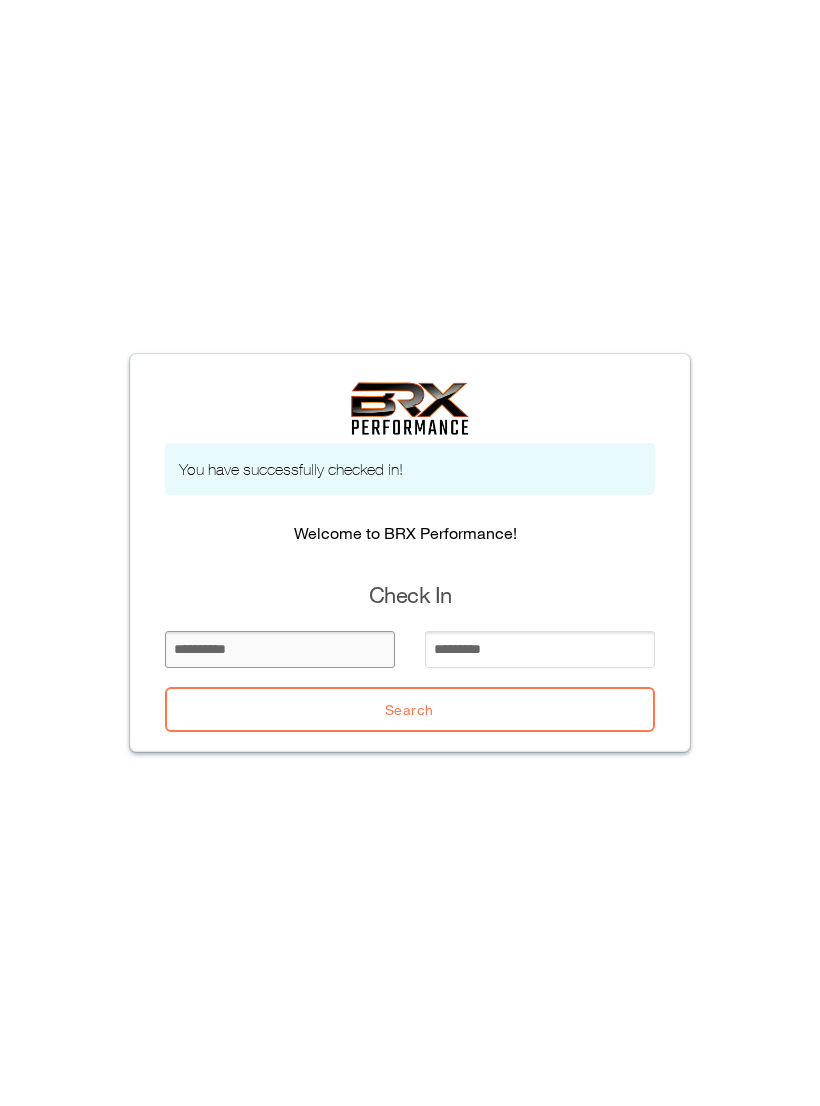click at bounding box center (280, 649) 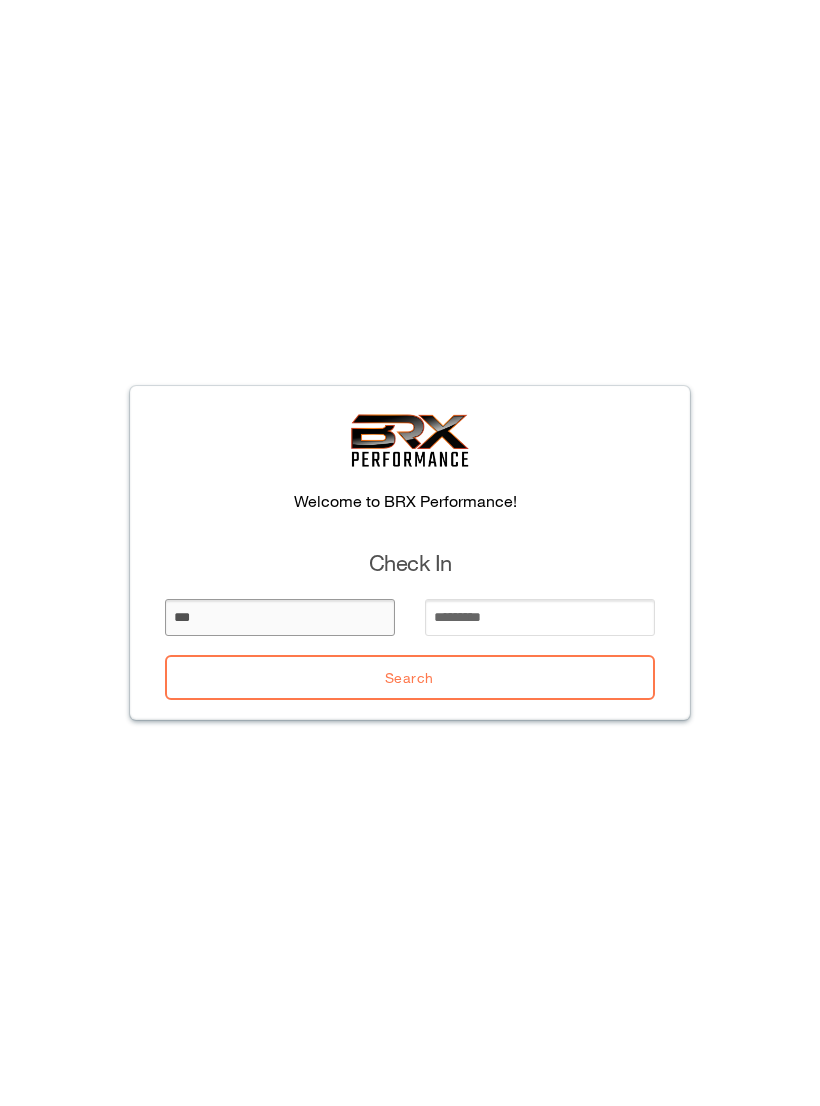 type on "***" 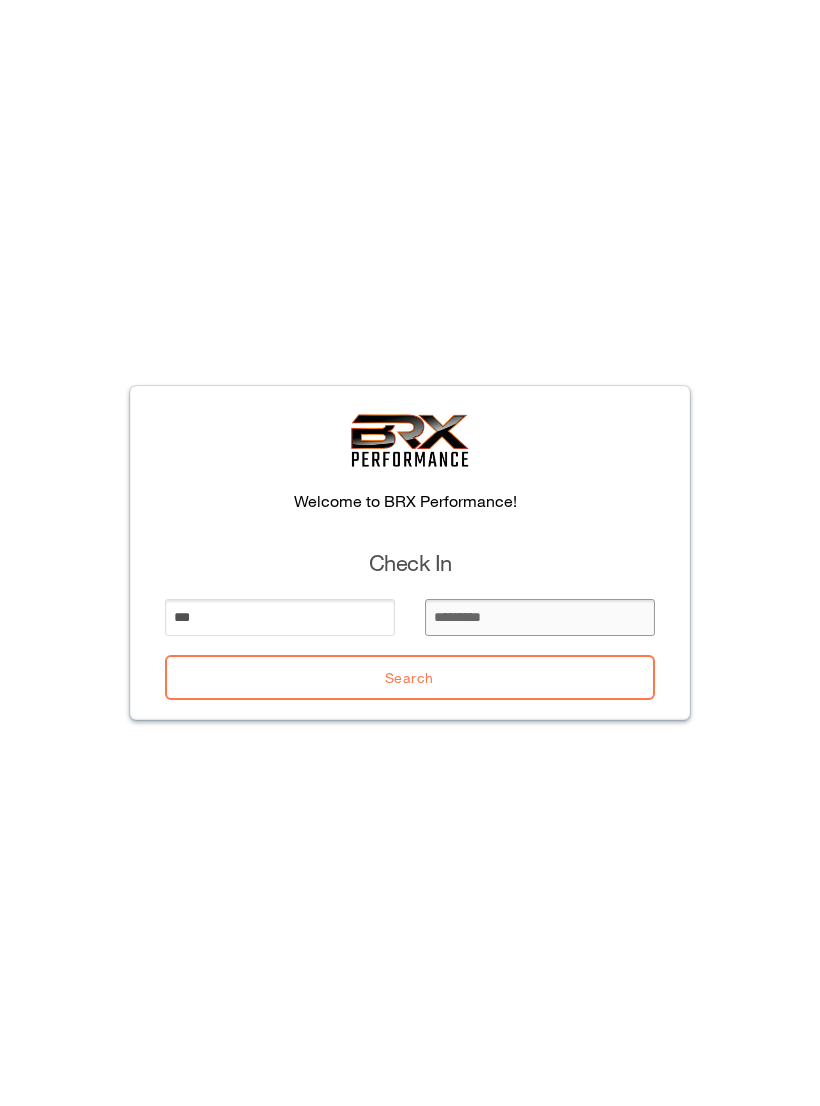 click at bounding box center (540, 617) 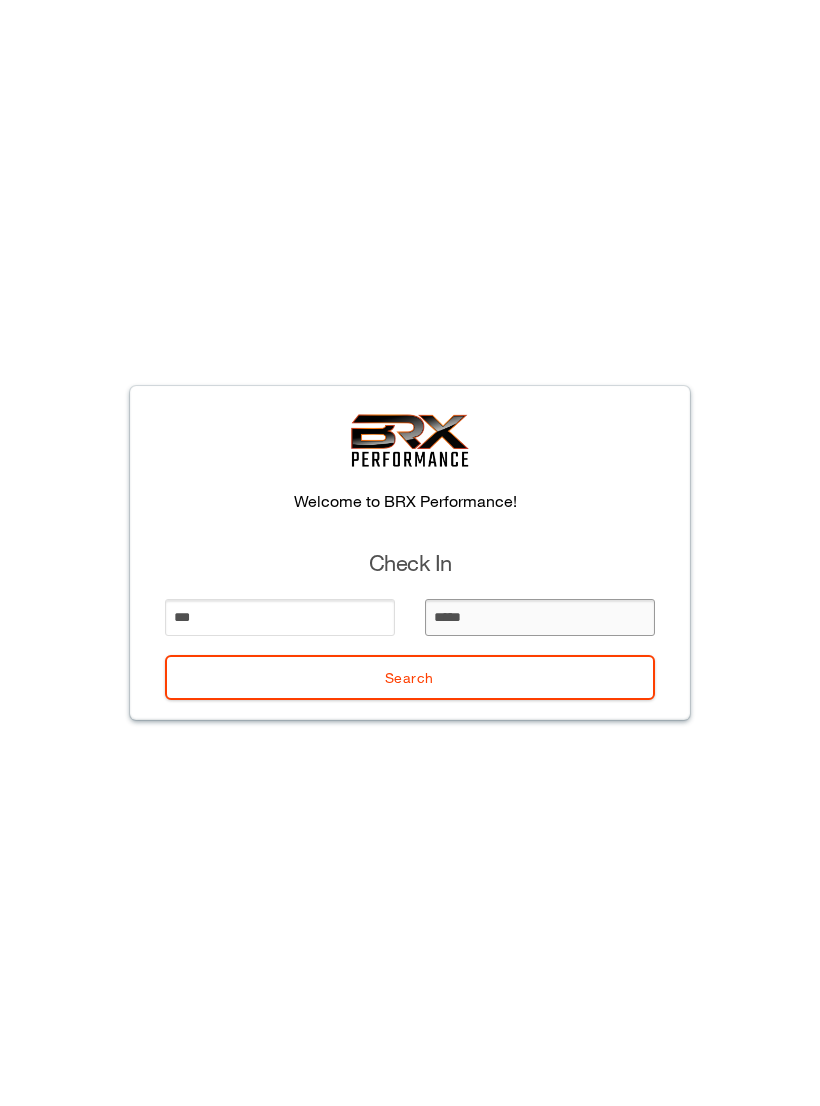 type on "******" 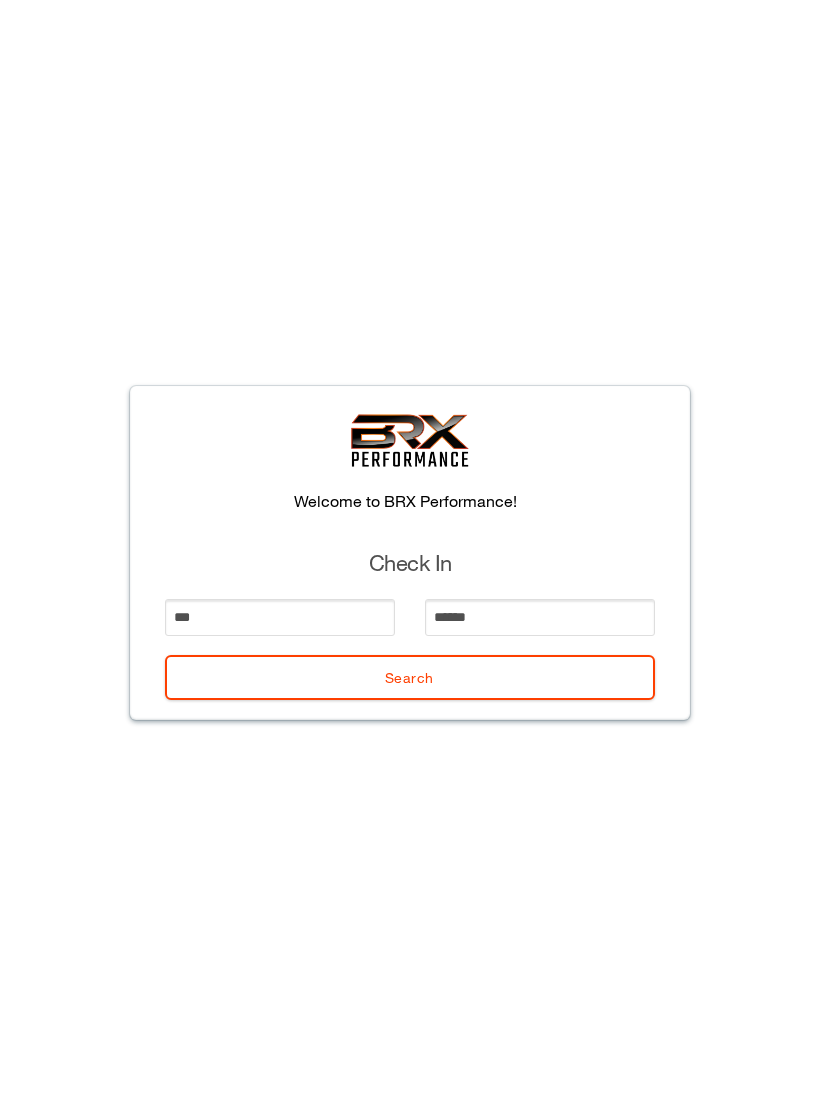 click on "Search" at bounding box center [410, 677] 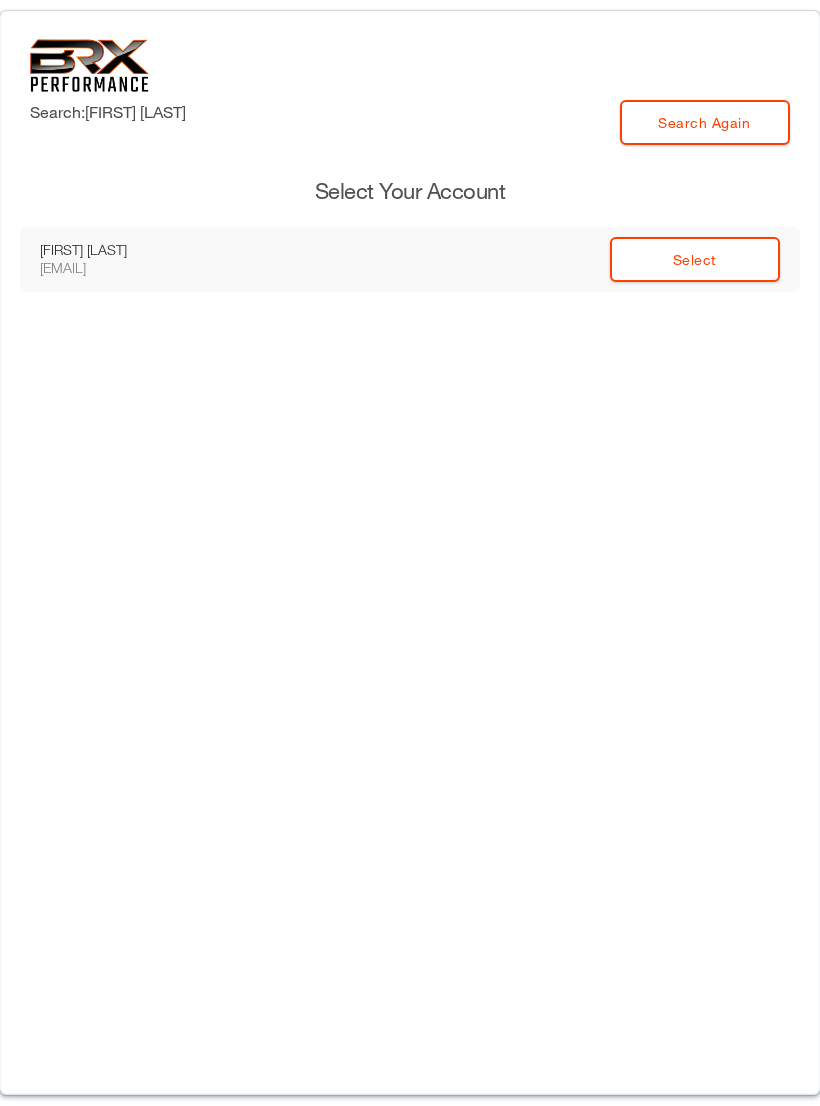 click on "Select" at bounding box center (695, 259) 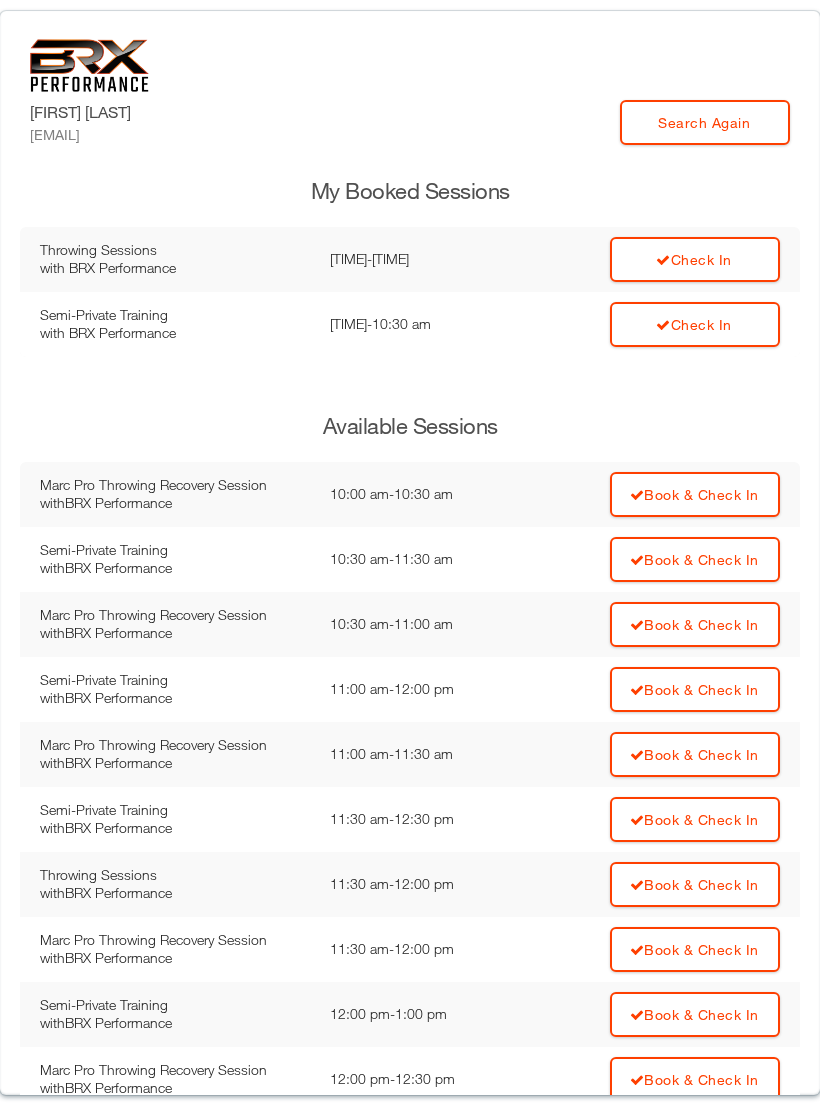 click at bounding box center [663, 260] 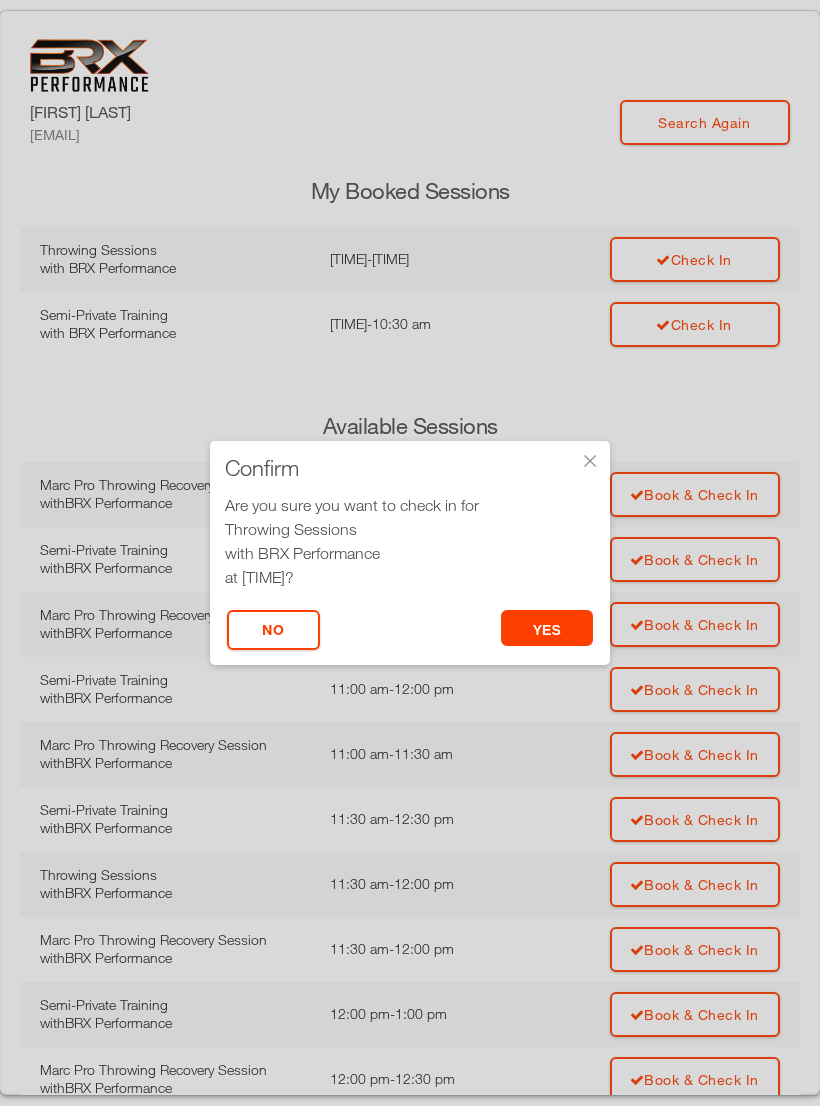 click on "yes" at bounding box center [547, 628] 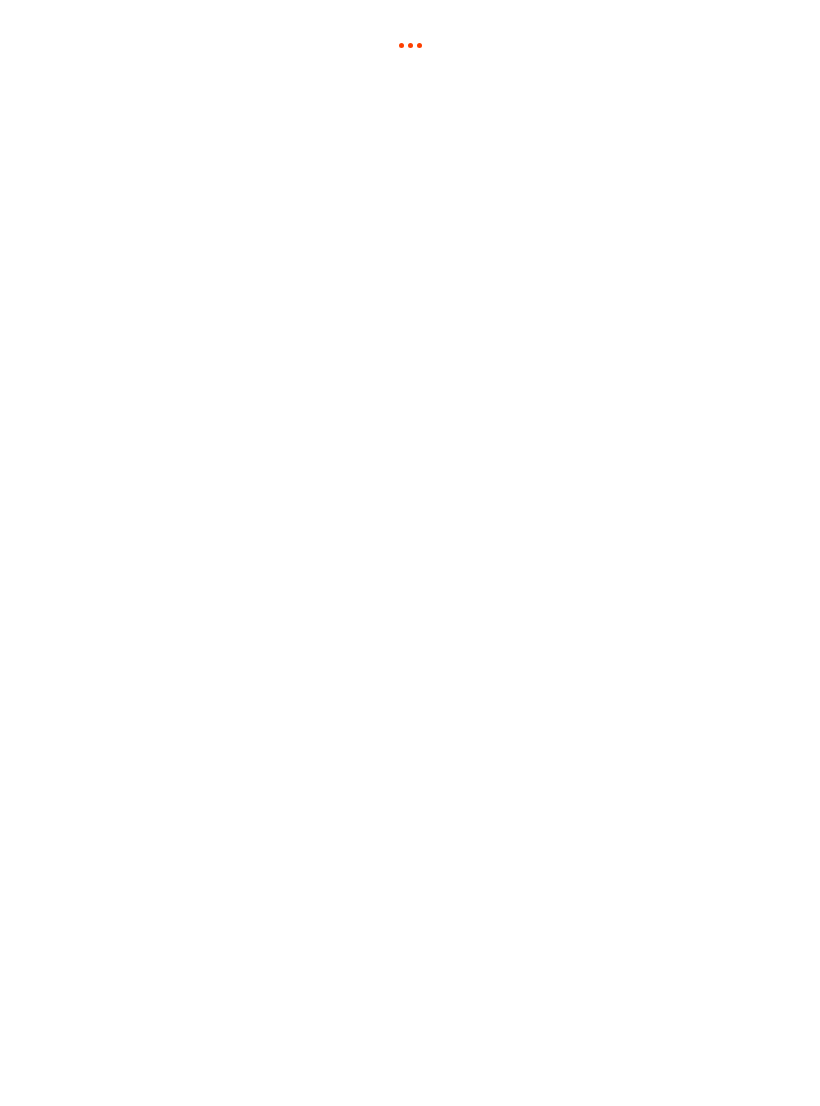 scroll, scrollTop: 0, scrollLeft: 0, axis: both 